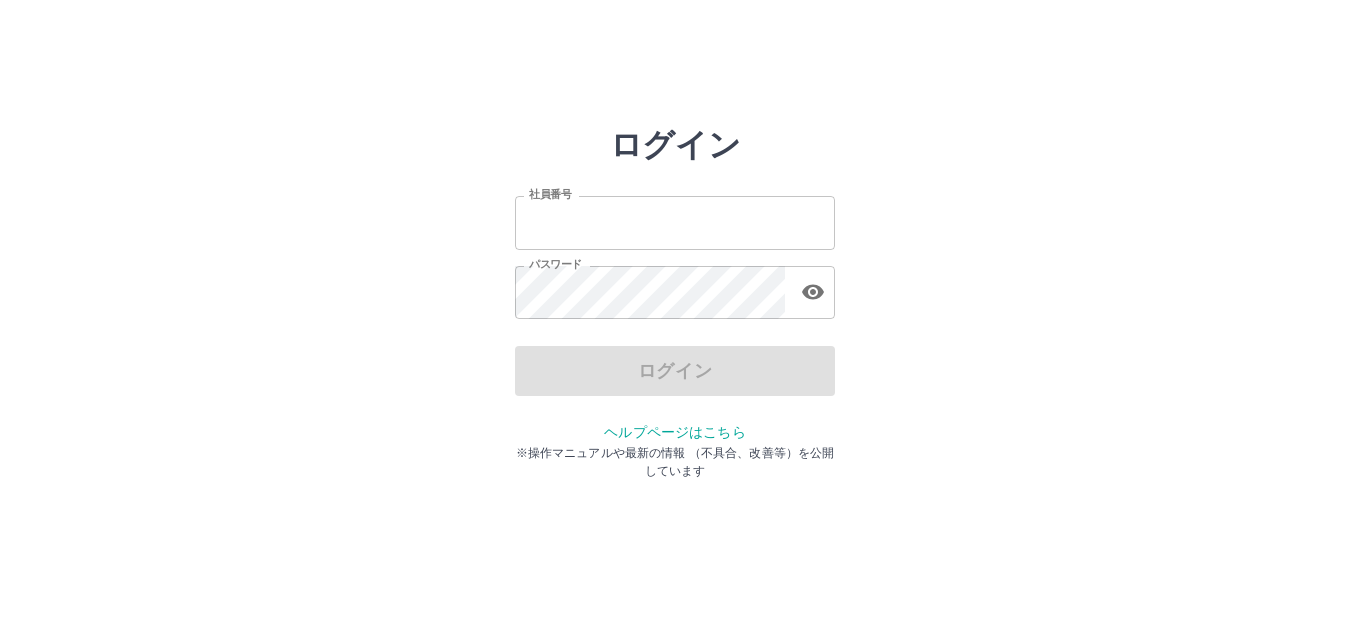scroll, scrollTop: 0, scrollLeft: 0, axis: both 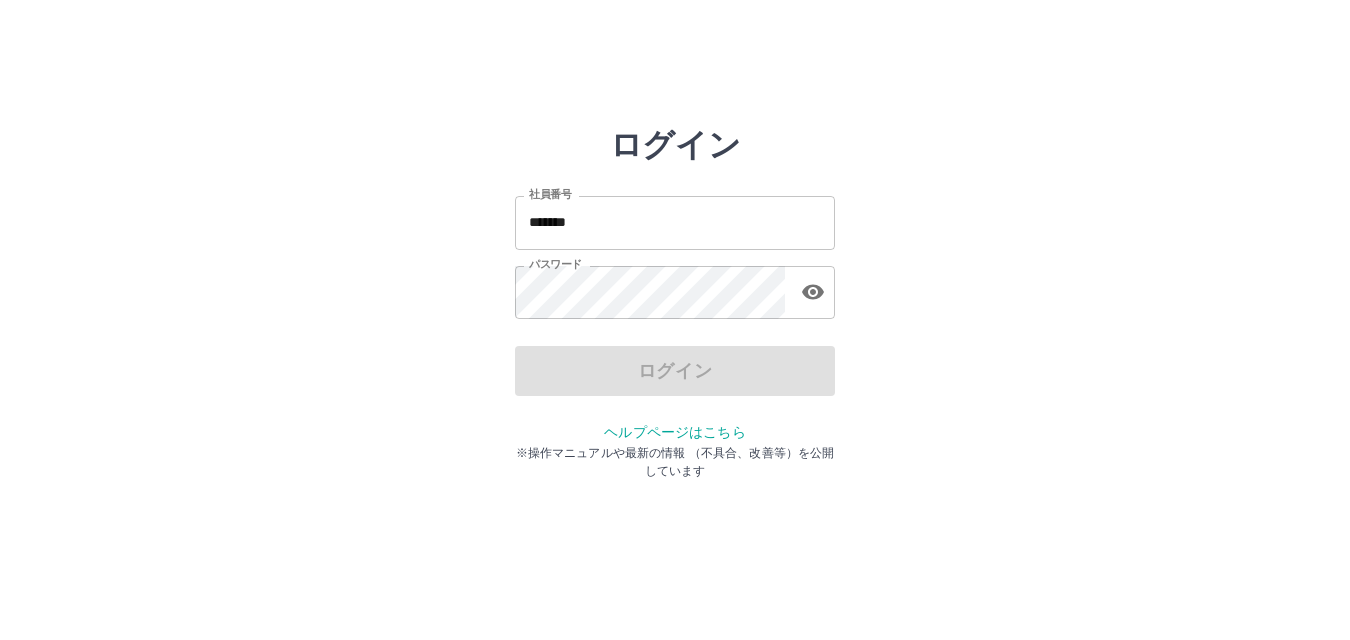 click on "*******" at bounding box center [675, 222] 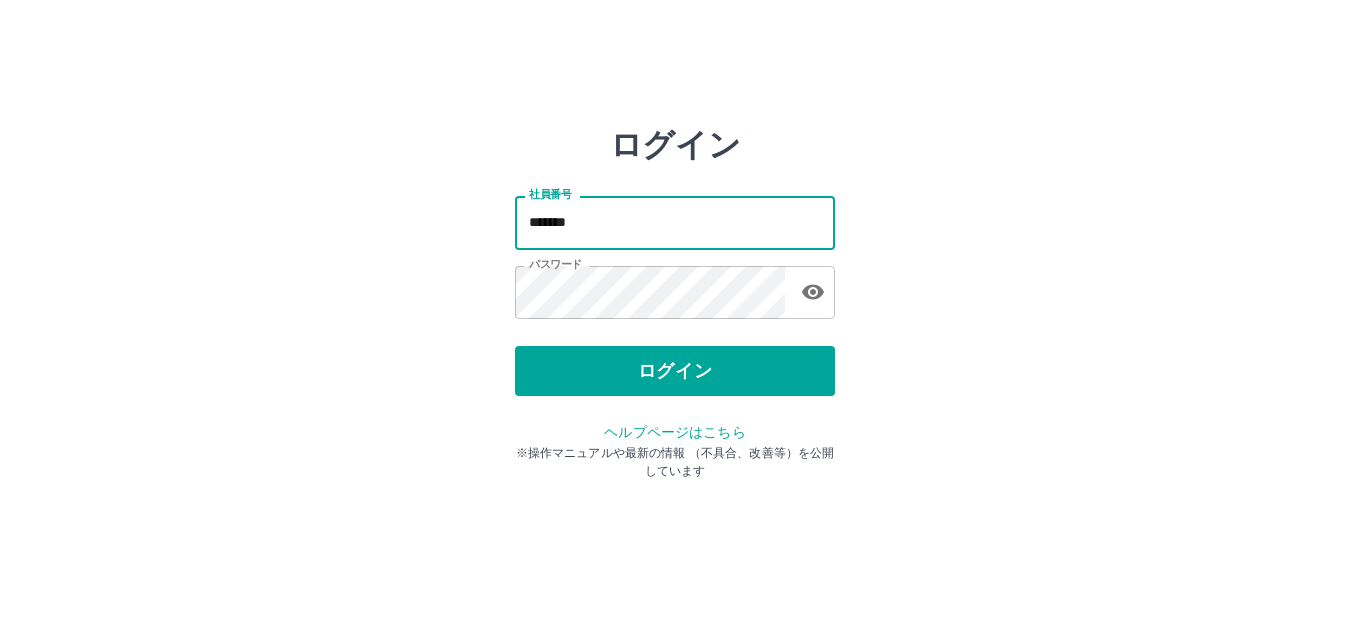 type on "*******" 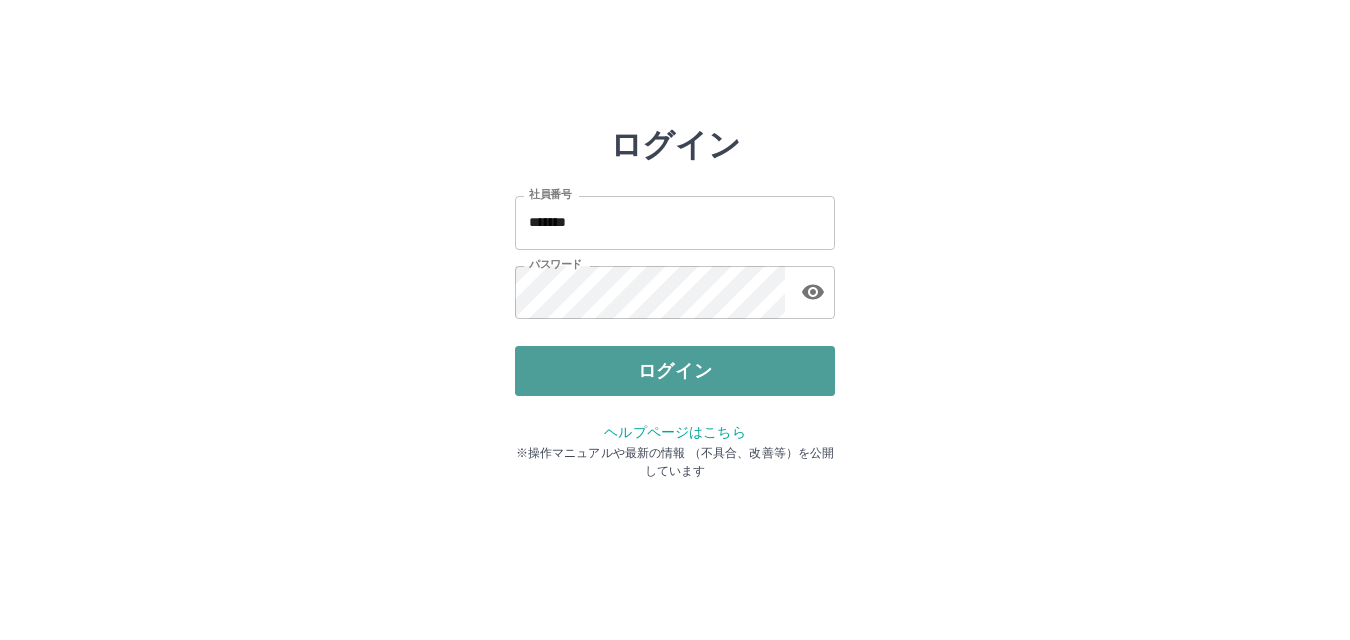 click on "ログイン" at bounding box center (675, 371) 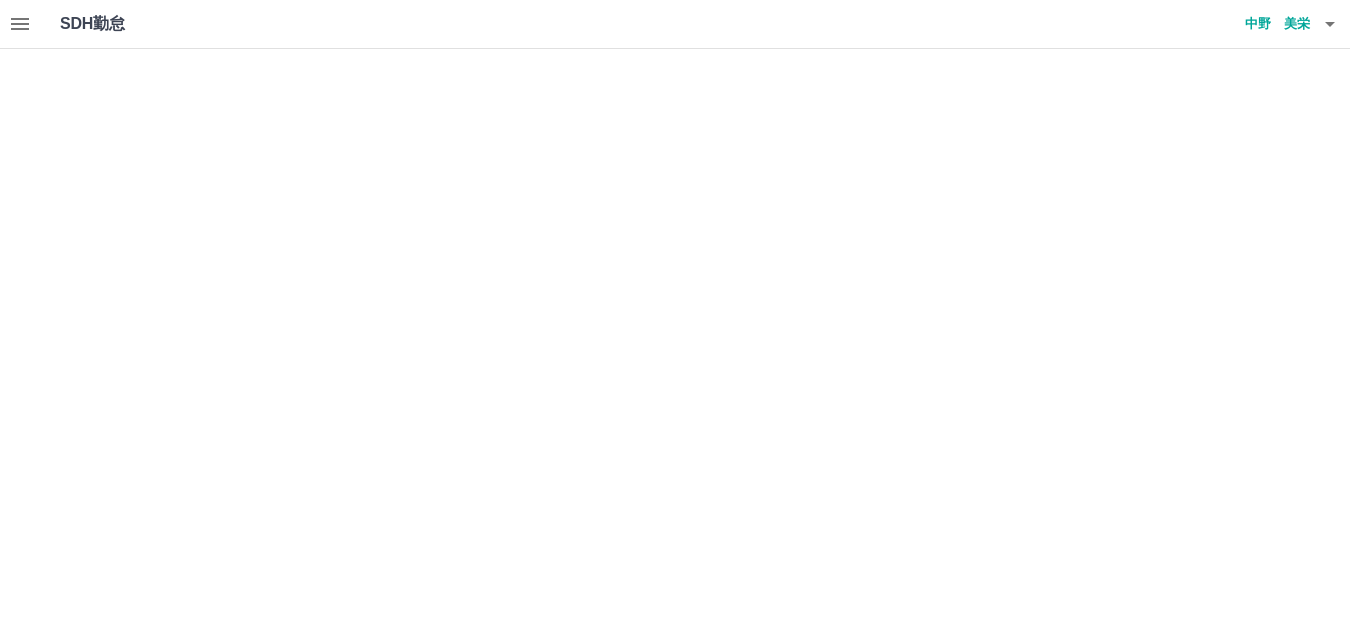scroll, scrollTop: 0, scrollLeft: 0, axis: both 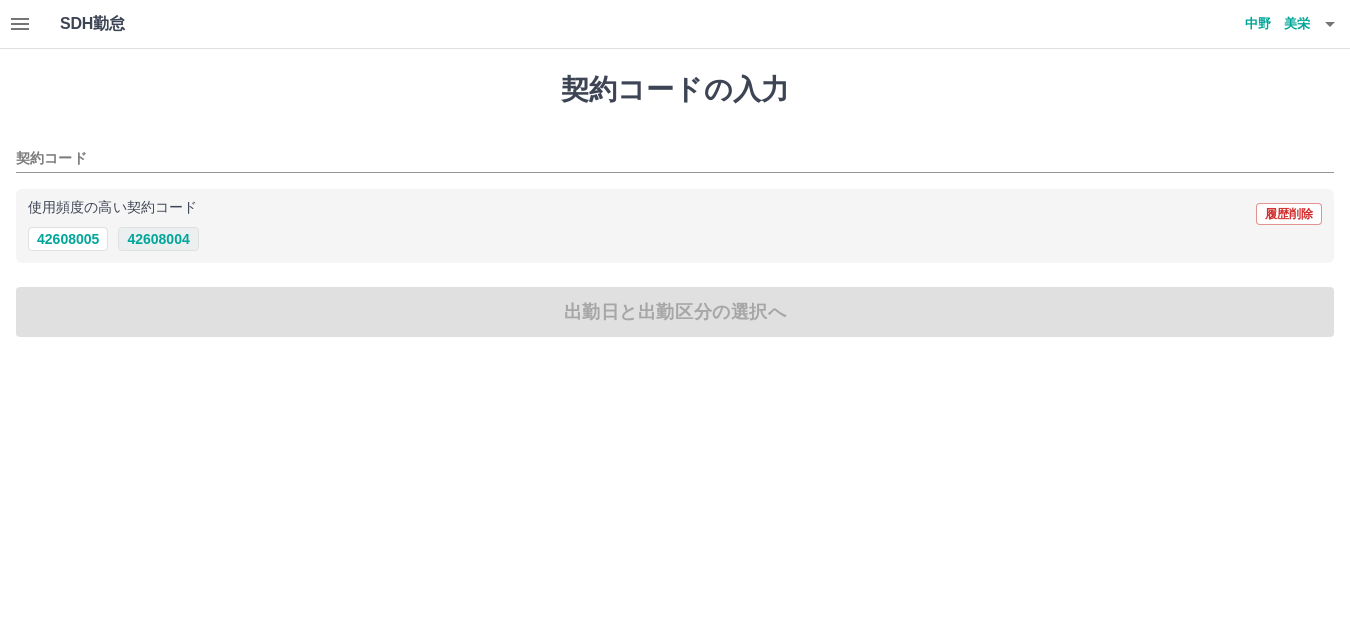 click on "42608004" at bounding box center (158, 239) 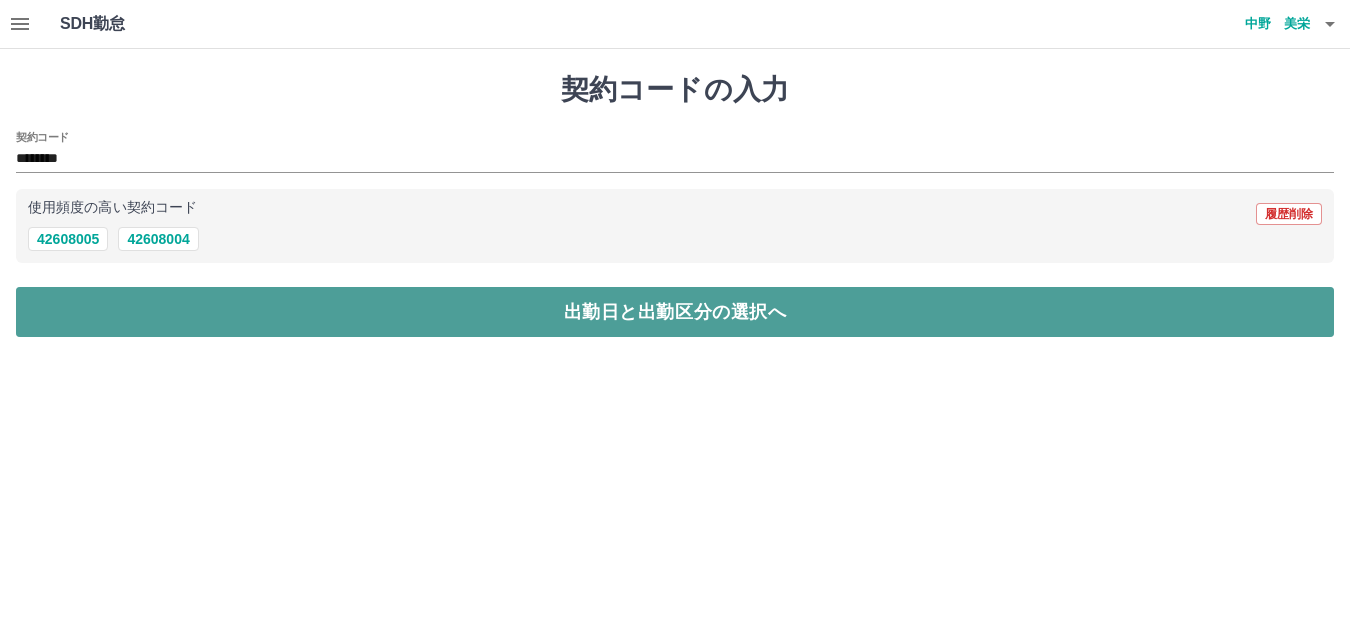 click on "出勤日と出勤区分の選択へ" at bounding box center (675, 312) 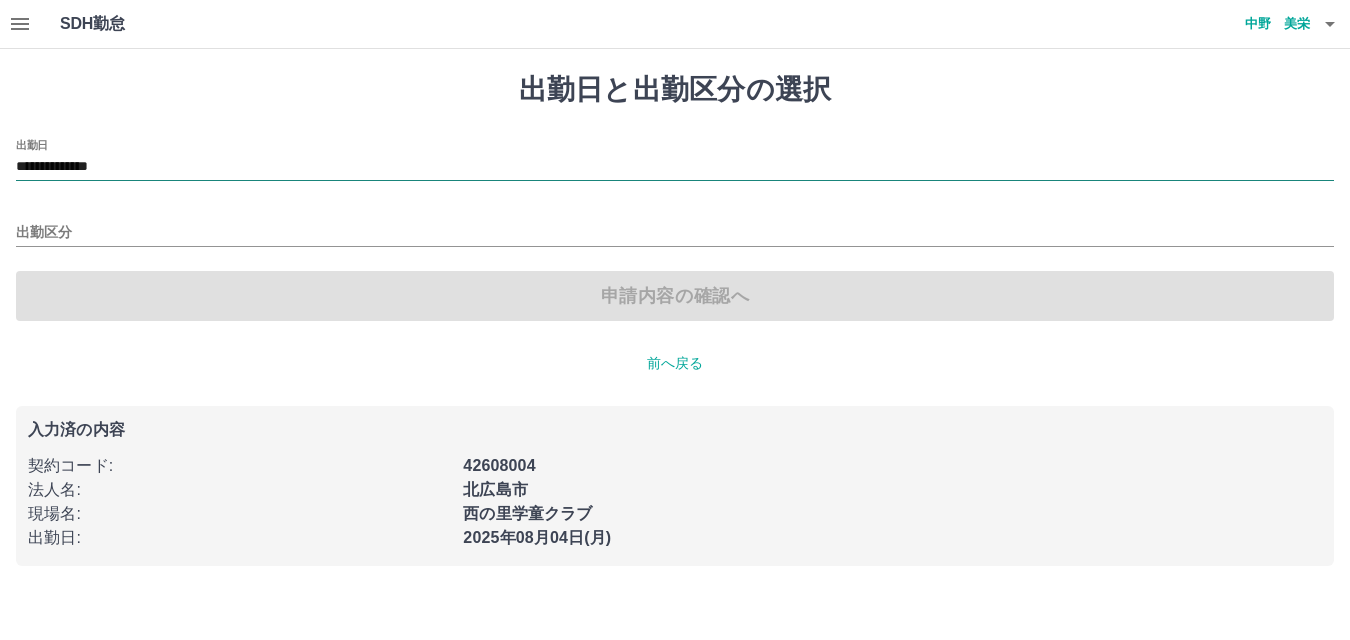 click on "**********" at bounding box center [675, 167] 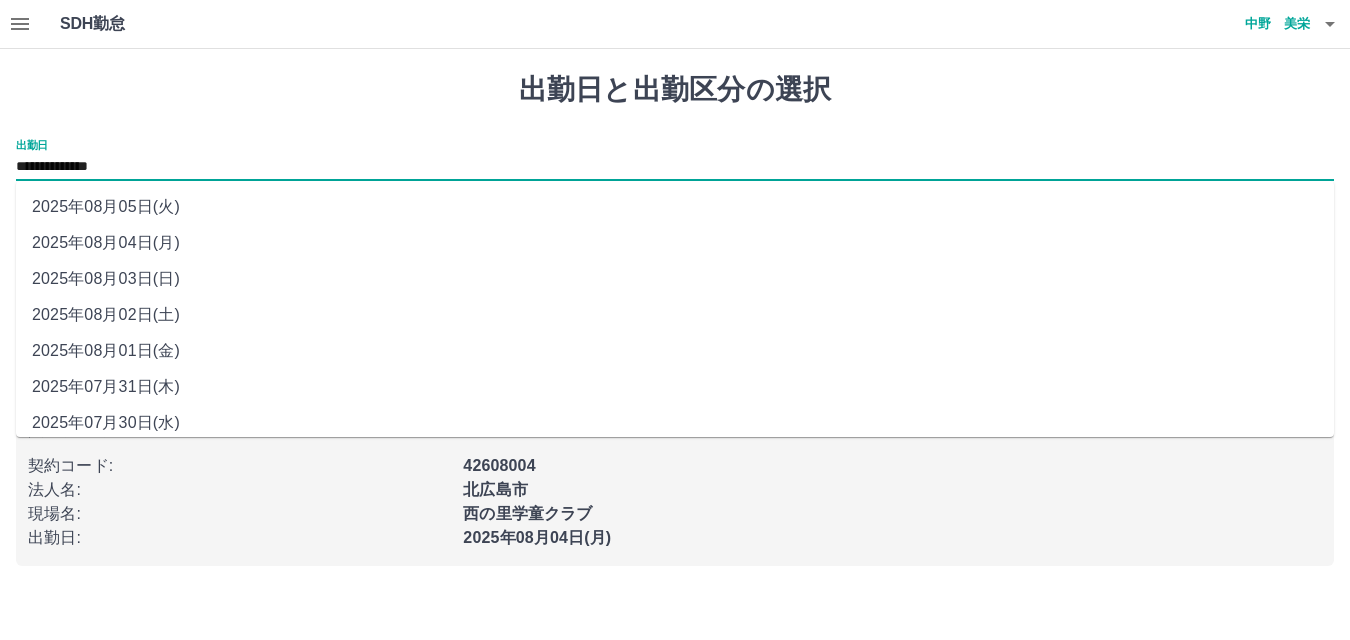 click on "2025年08月03日(日)" at bounding box center [675, 279] 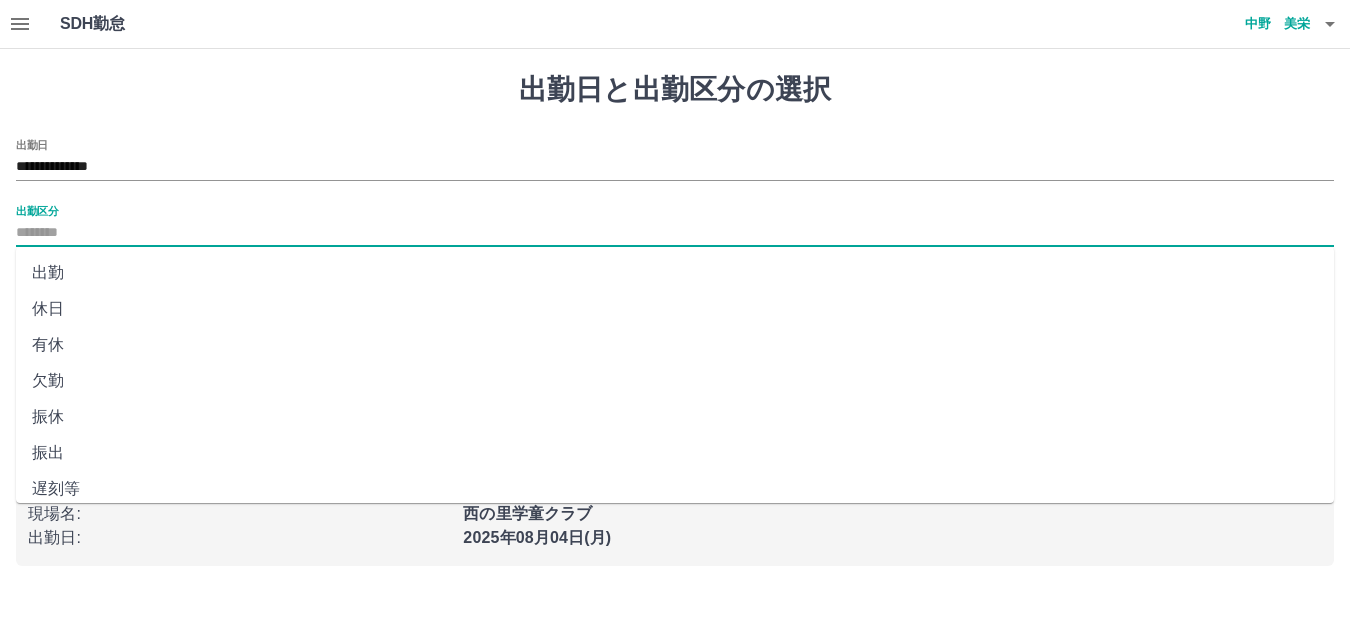 click on "出勤区分" at bounding box center (675, 233) 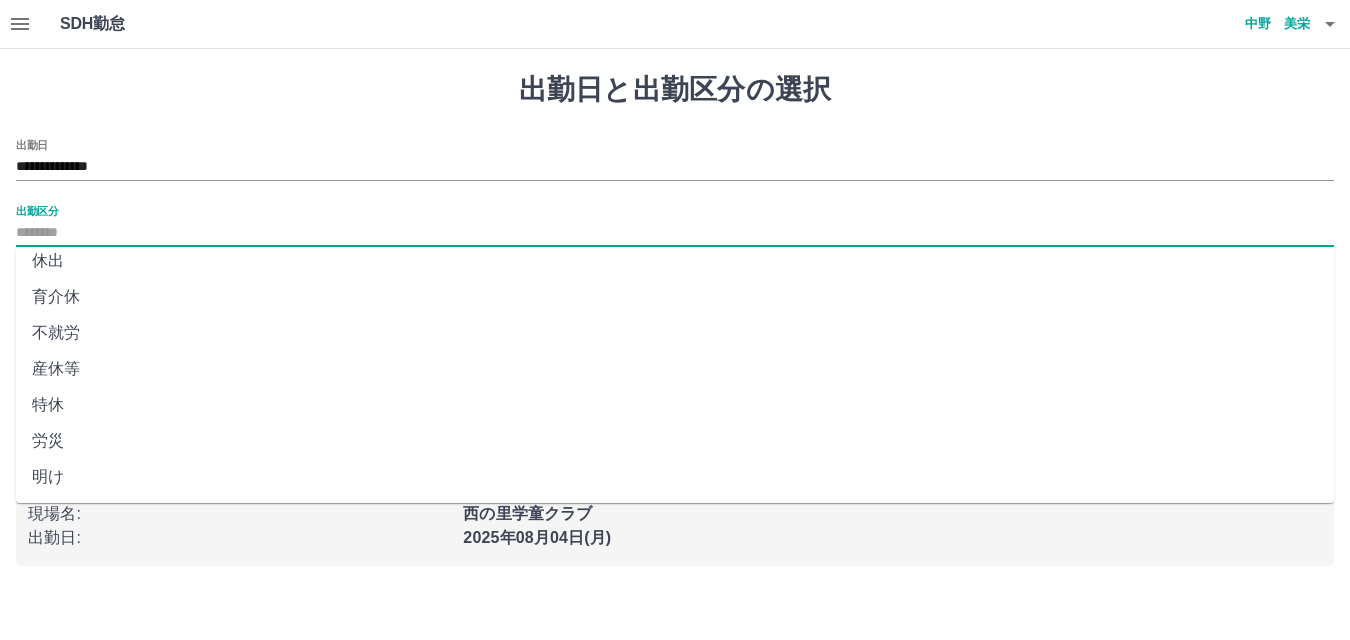 scroll, scrollTop: 400, scrollLeft: 0, axis: vertical 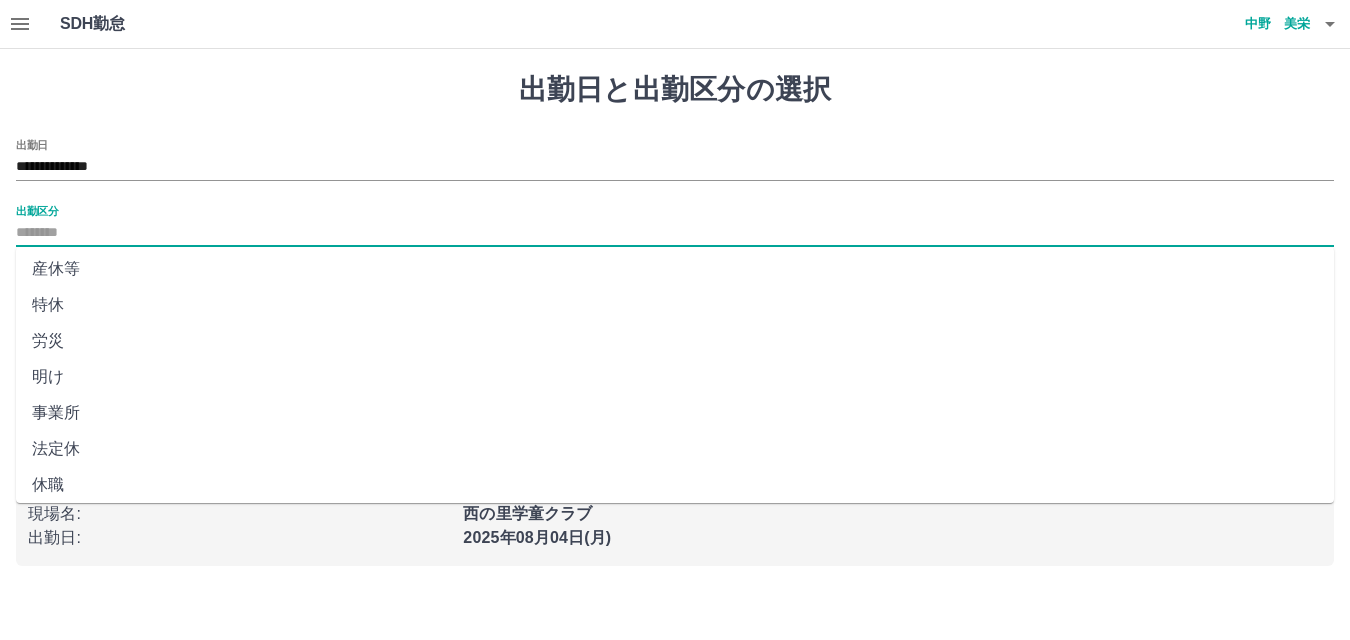 click on "法定休" at bounding box center [675, 449] 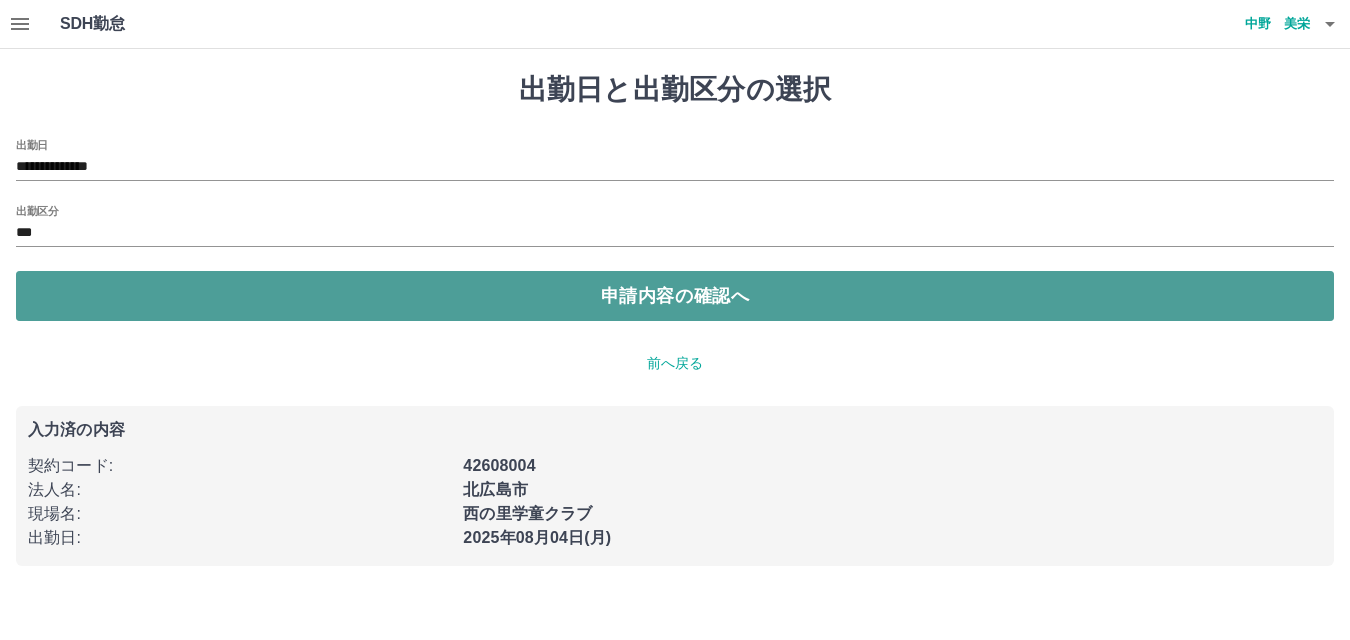 click on "申請内容の確認へ" at bounding box center (675, 296) 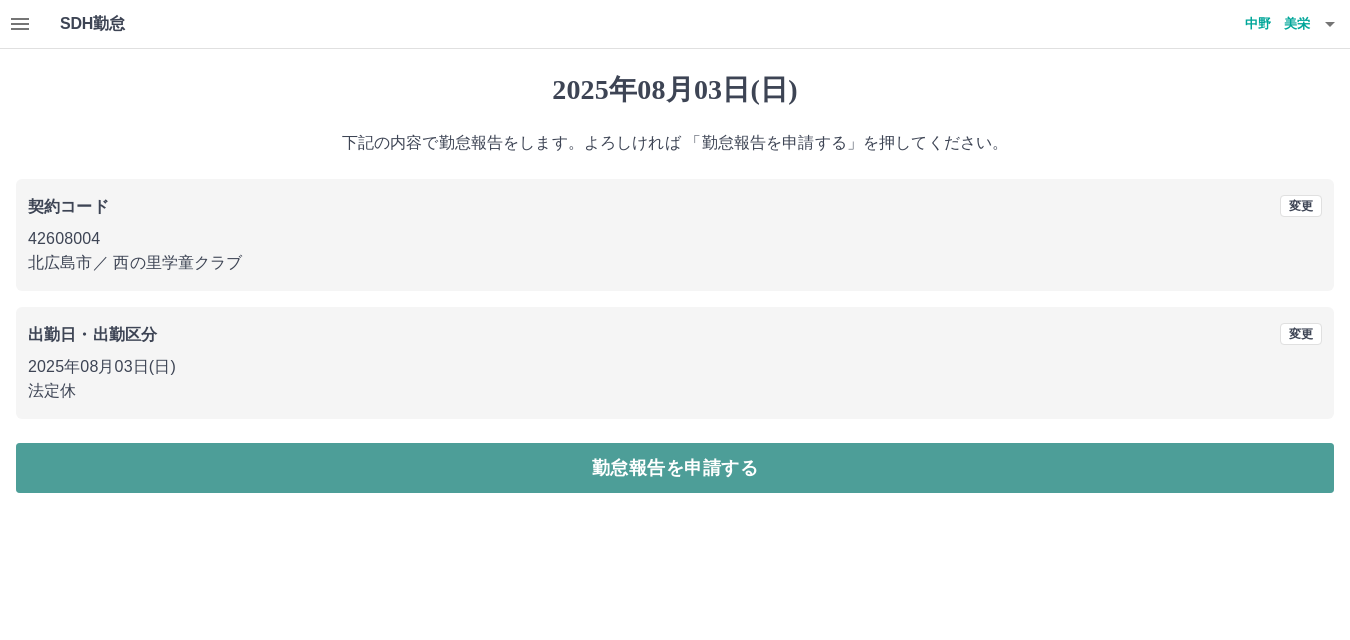 click on "勤怠報告を申請する" at bounding box center (675, 468) 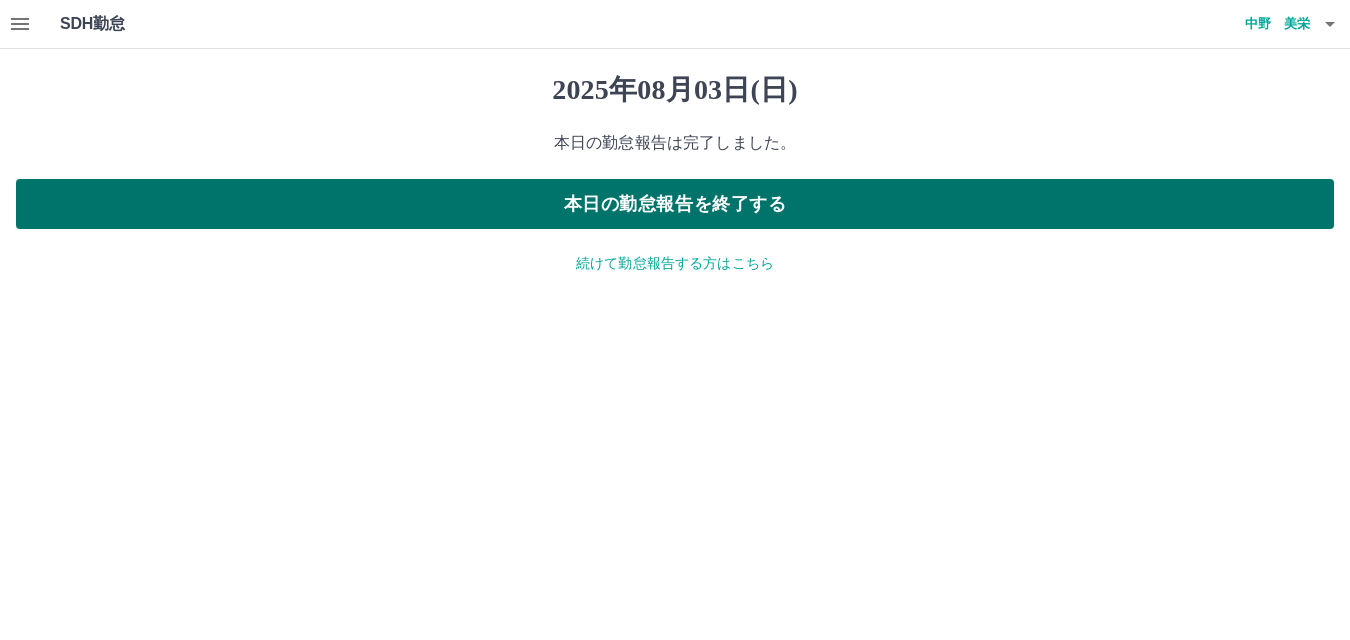 click on "本日の勤怠報告を終了する" at bounding box center (675, 204) 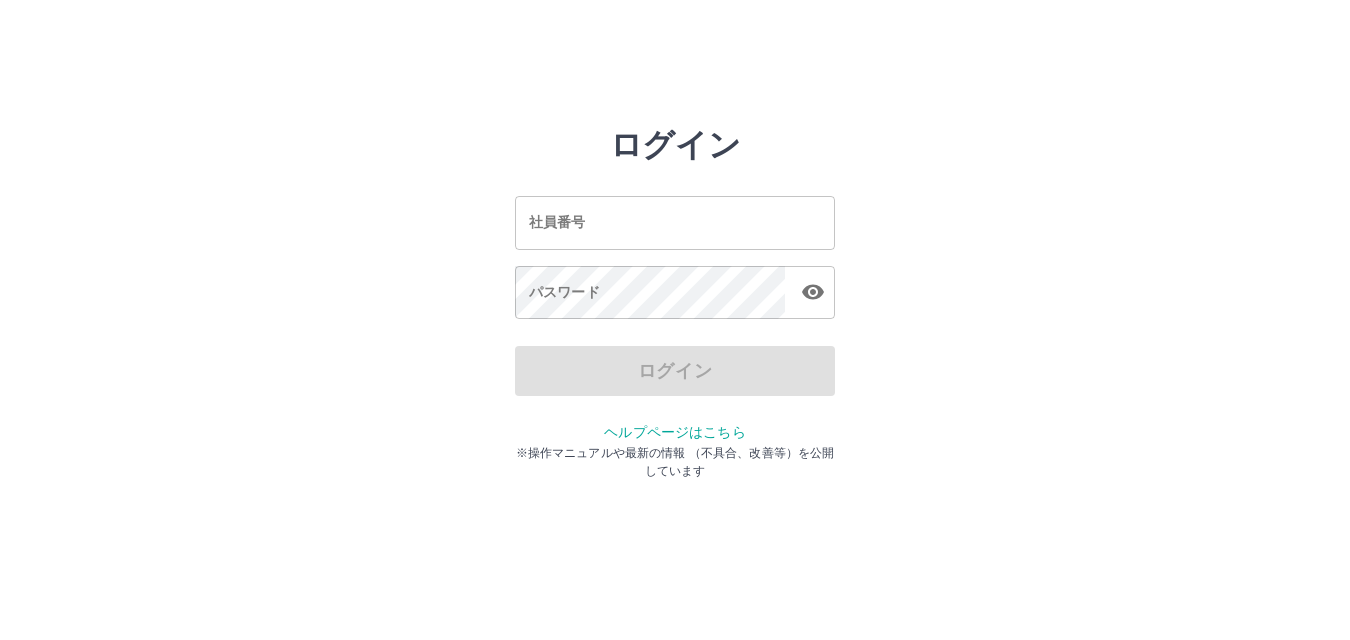 scroll, scrollTop: 0, scrollLeft: 0, axis: both 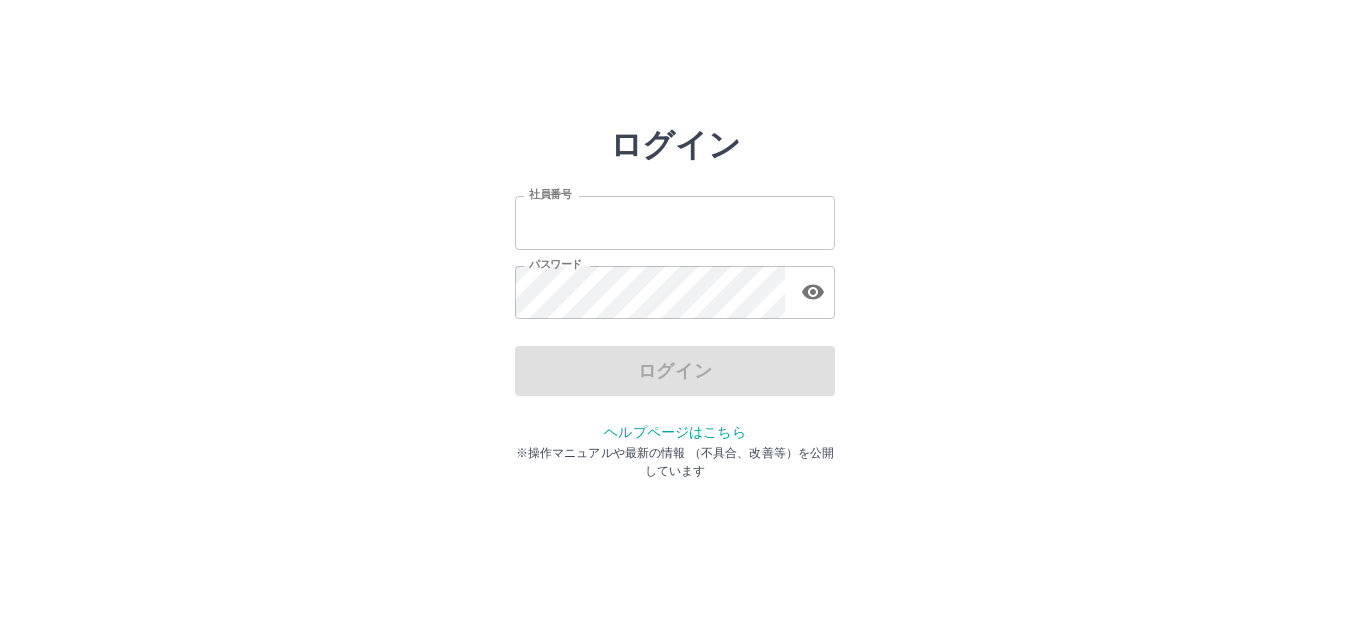 type on "*******" 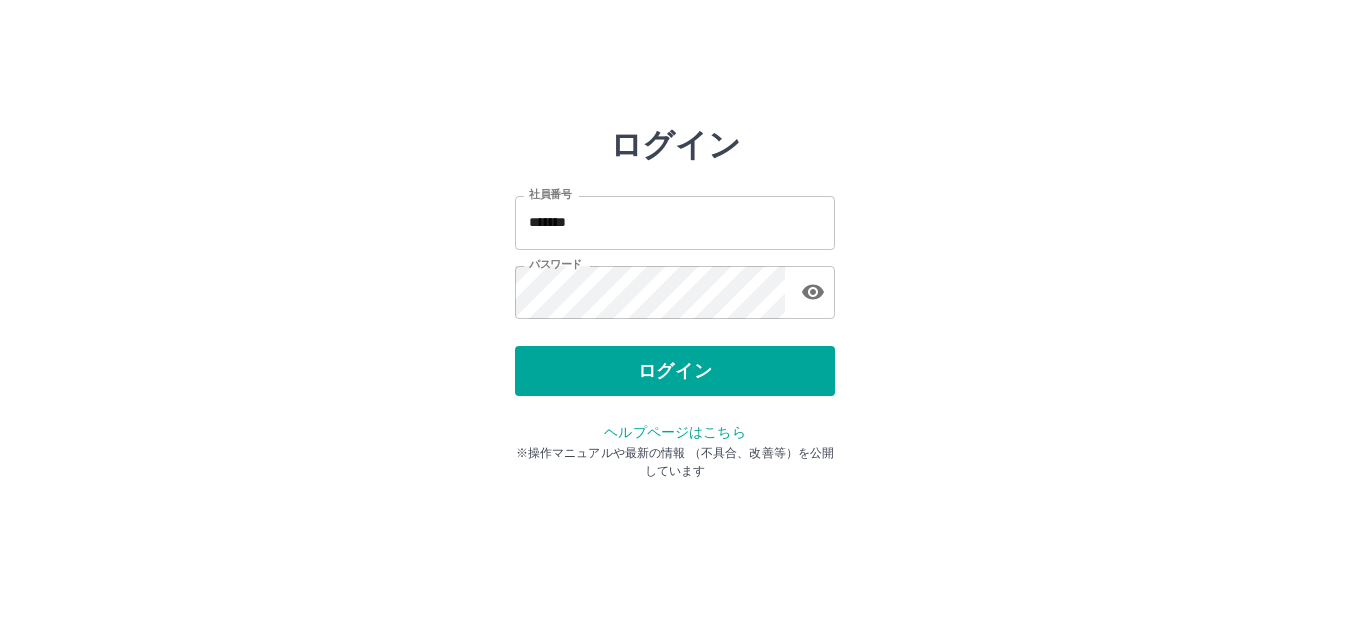 click on "ログイン 社員番号 ******* 社員番号 パスワード パスワード ログイン ヘルプページはこちら ※操作マニュアルや最新の情報 （不具合、改善等）を公開しています" at bounding box center (675, 286) 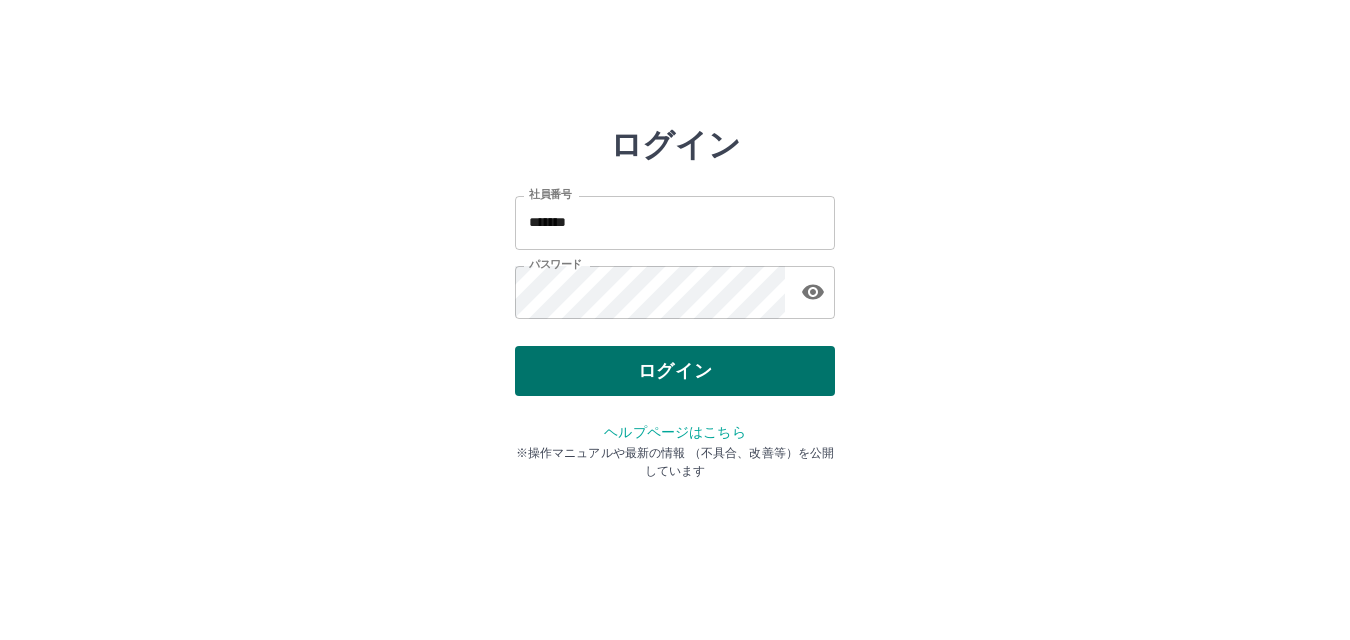 click on "ログイン" at bounding box center (675, 371) 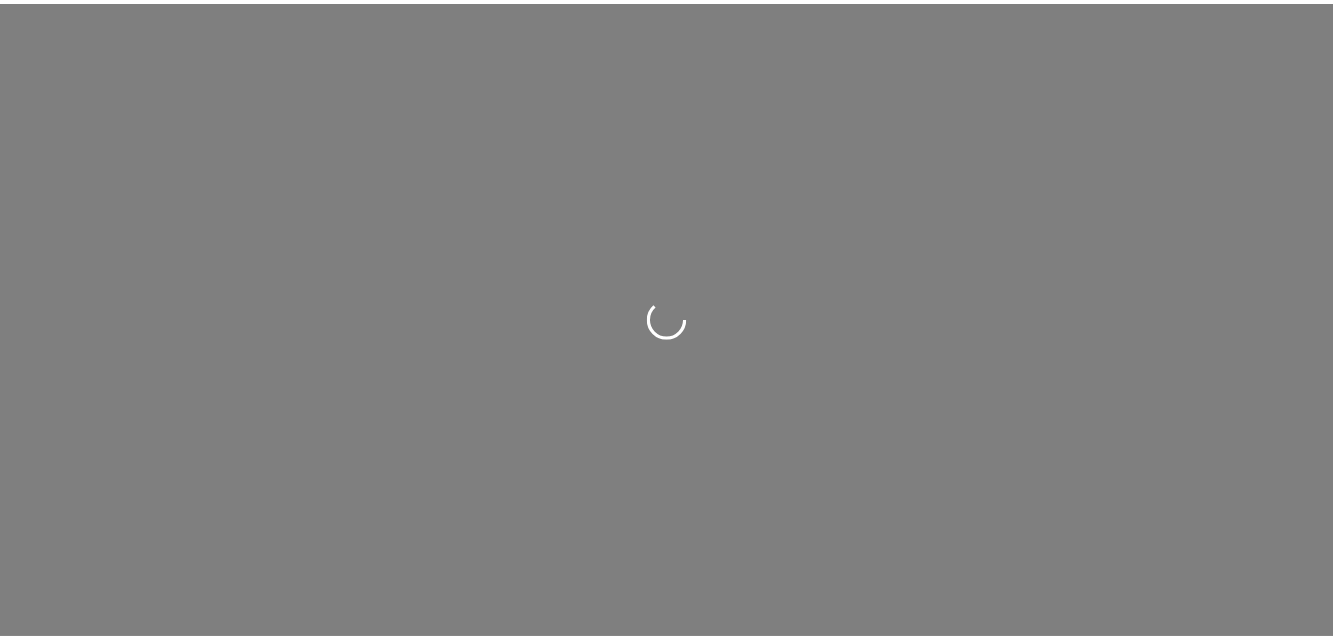 scroll, scrollTop: 0, scrollLeft: 0, axis: both 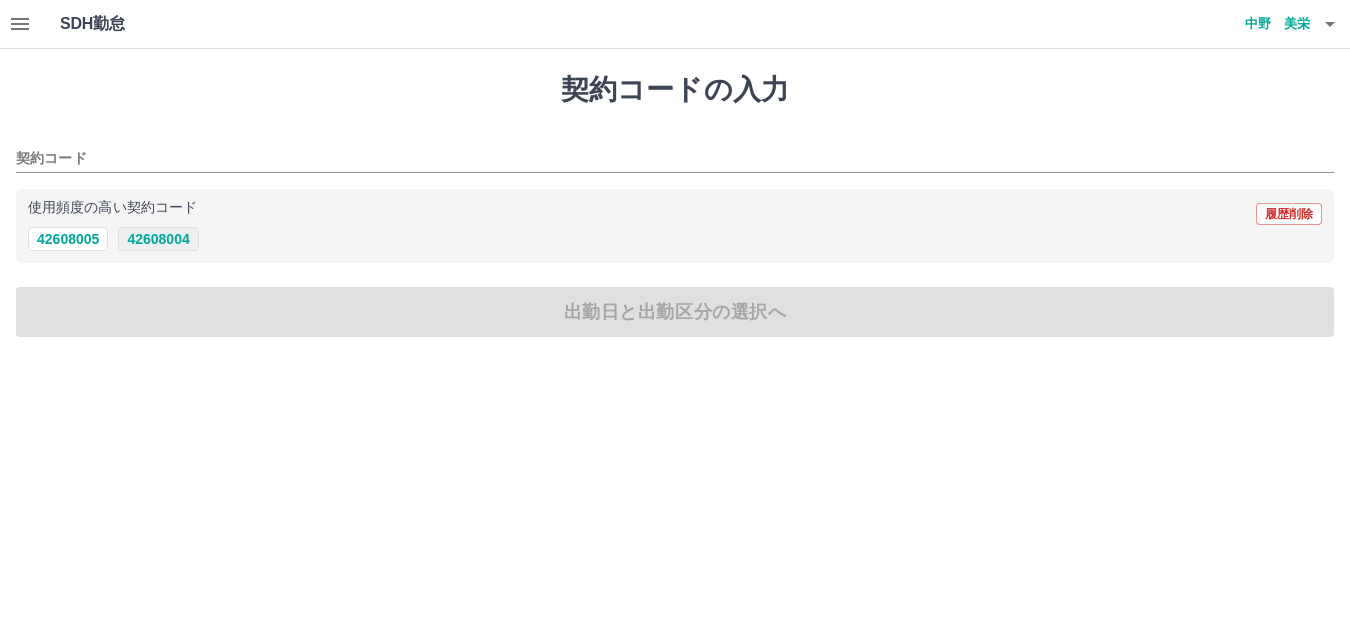 click on "42608004" at bounding box center [158, 239] 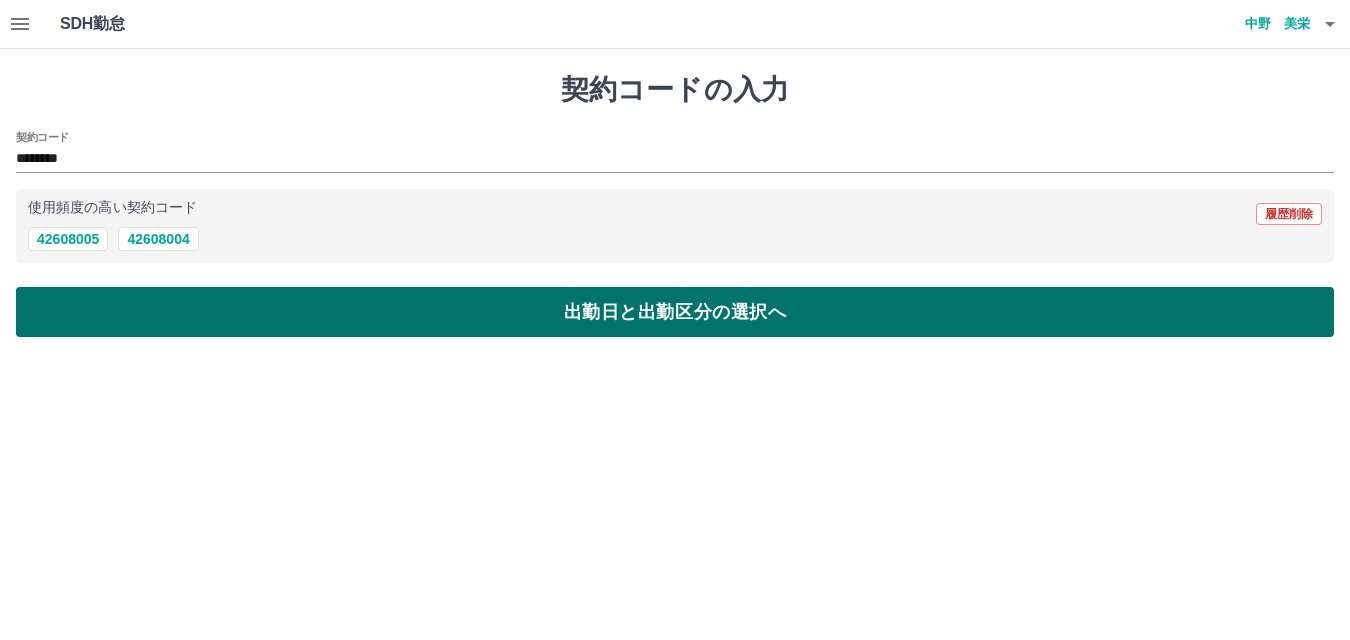 click on "出勤日と出勤区分の選択へ" at bounding box center (675, 312) 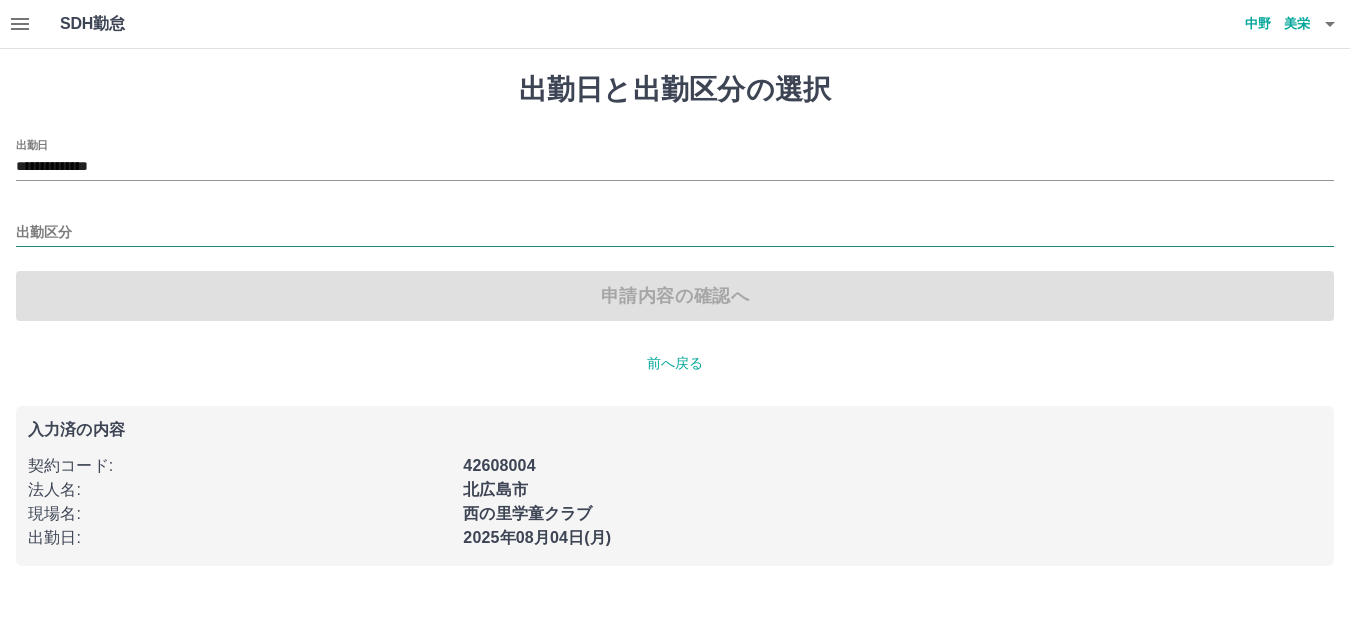 click on "出勤区分" at bounding box center (675, 233) 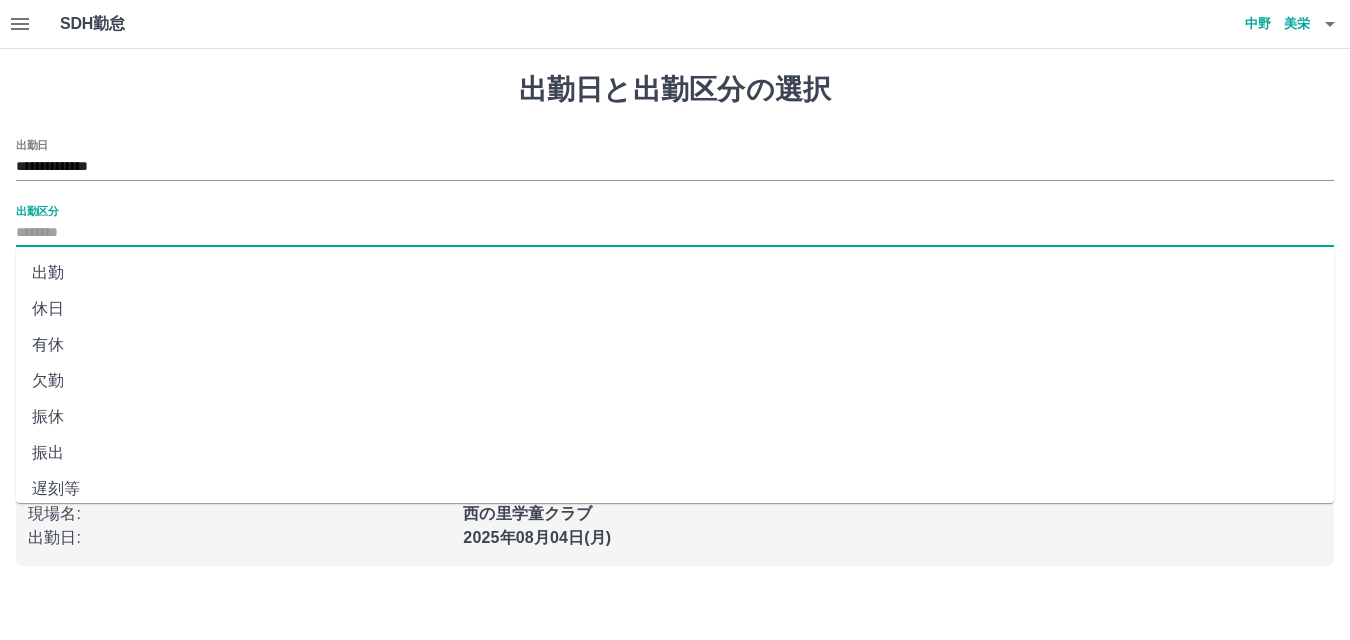 click on "出勤" at bounding box center [675, 273] 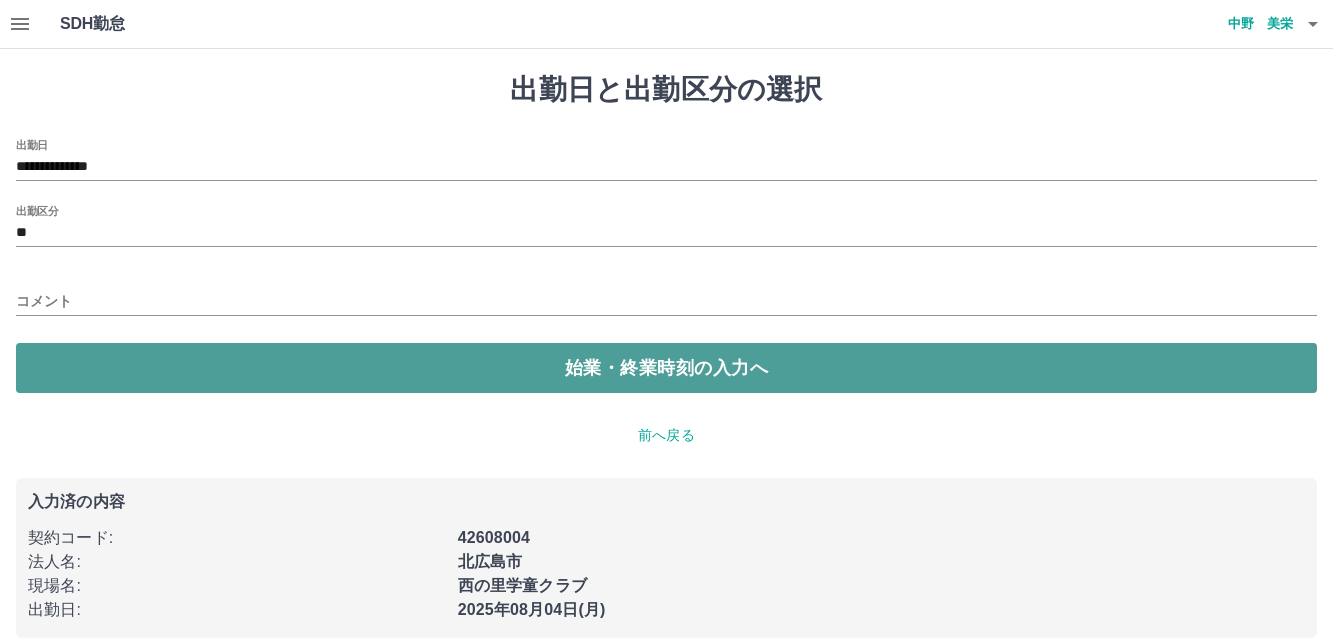 click on "始業・終業時刻の入力へ" at bounding box center [666, 368] 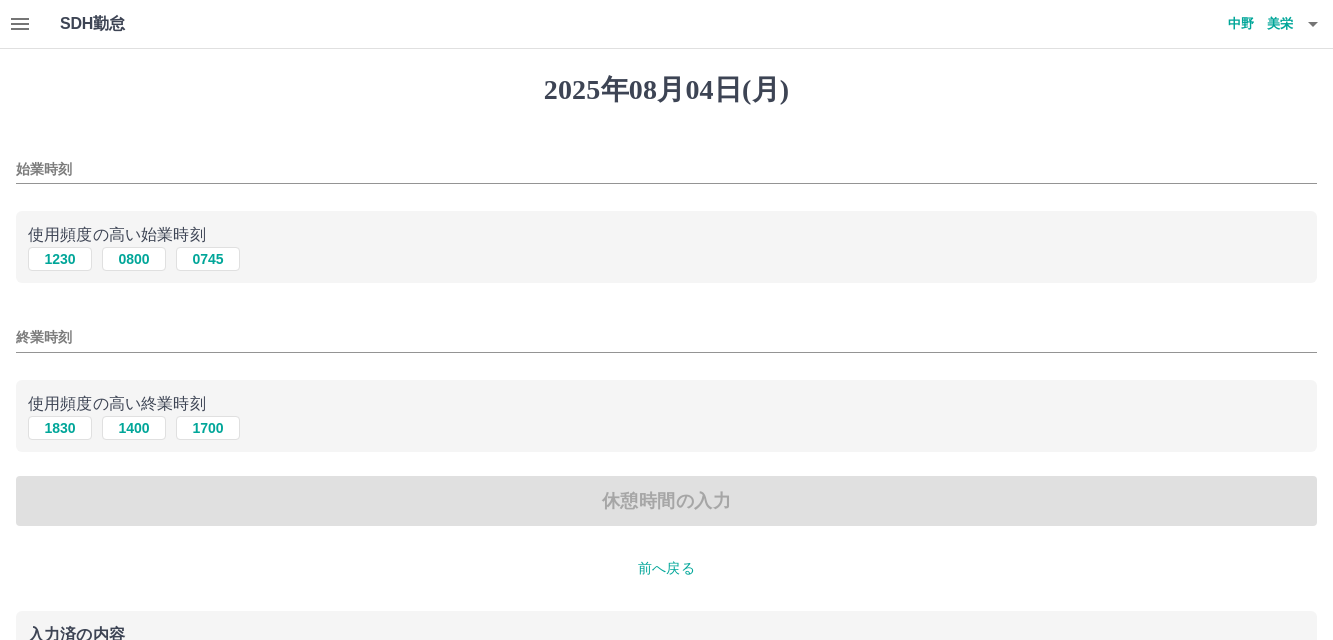 click on "始業時刻" at bounding box center (666, 163) 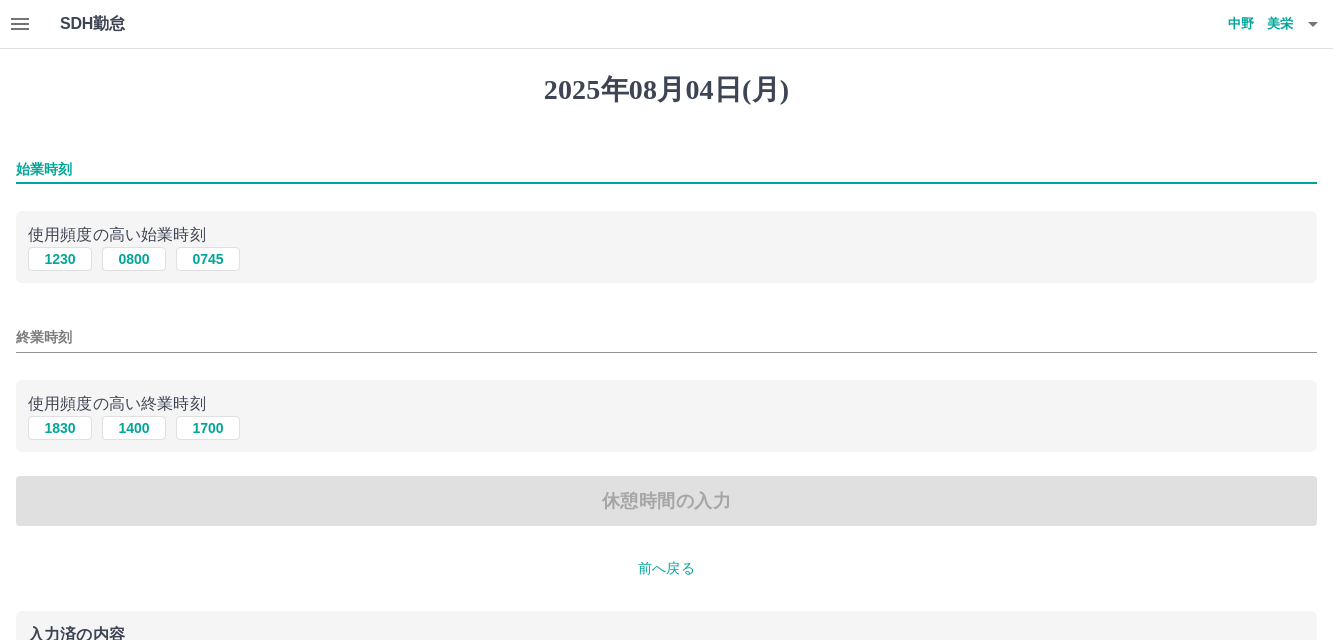 click on "始業時刻" at bounding box center [666, 169] 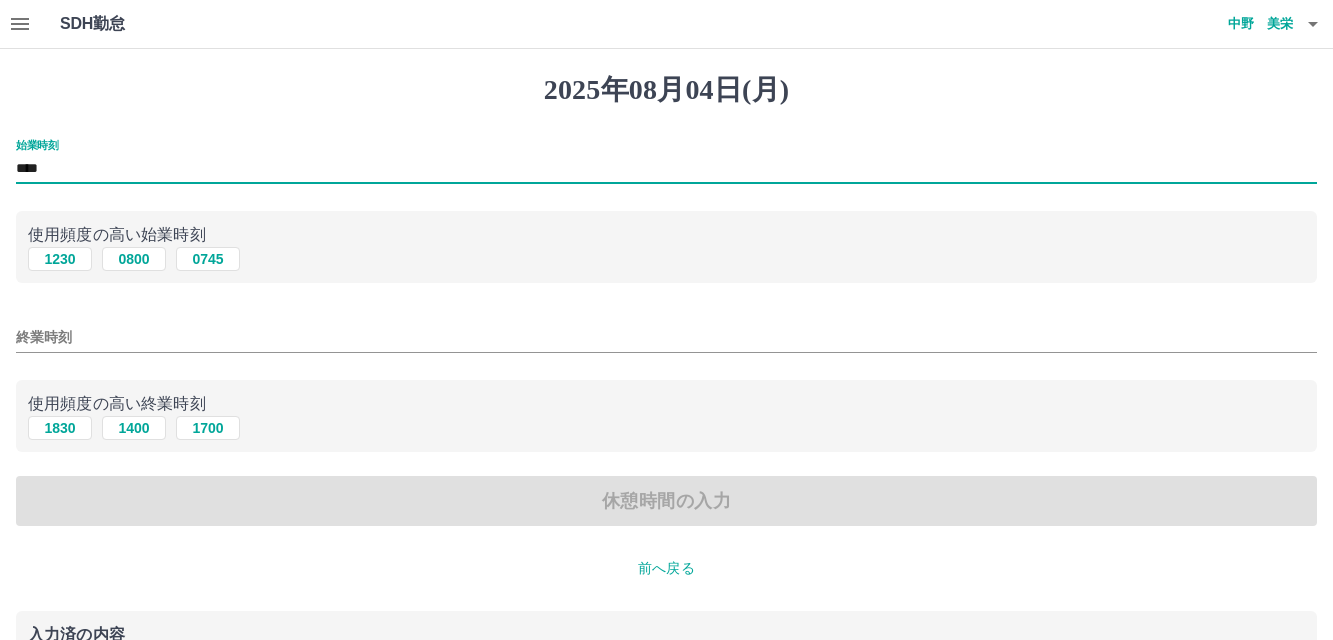 click on "終業時刻" at bounding box center (666, 337) 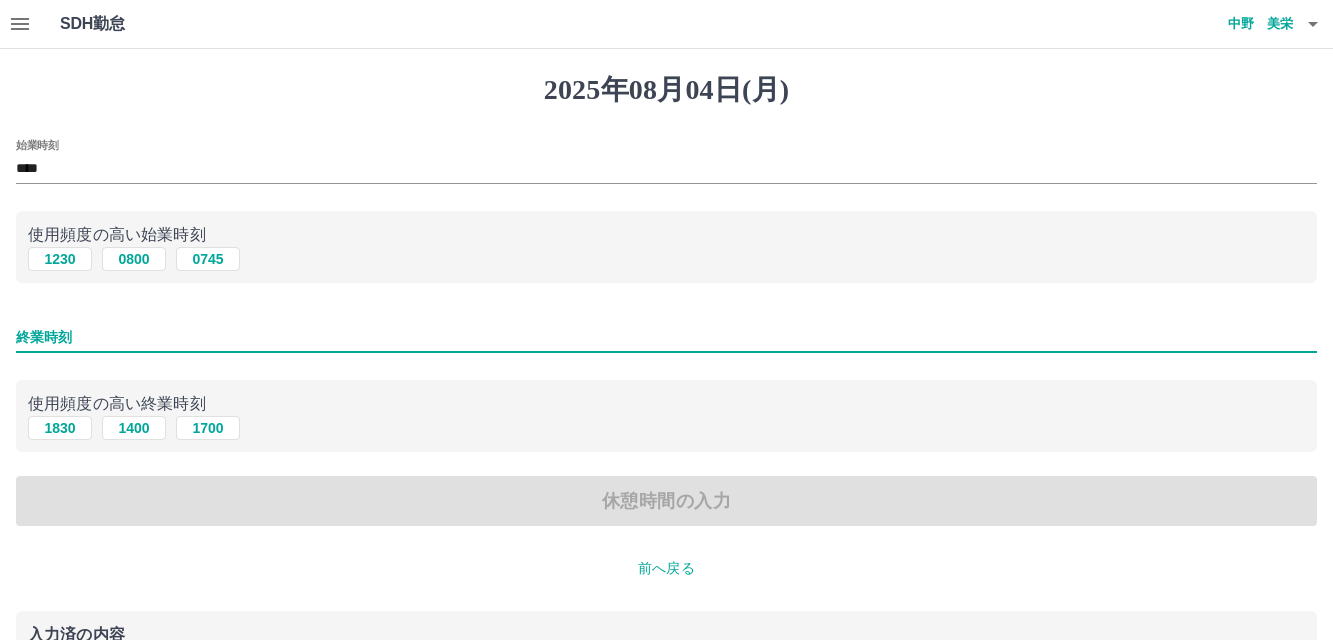 type on "****" 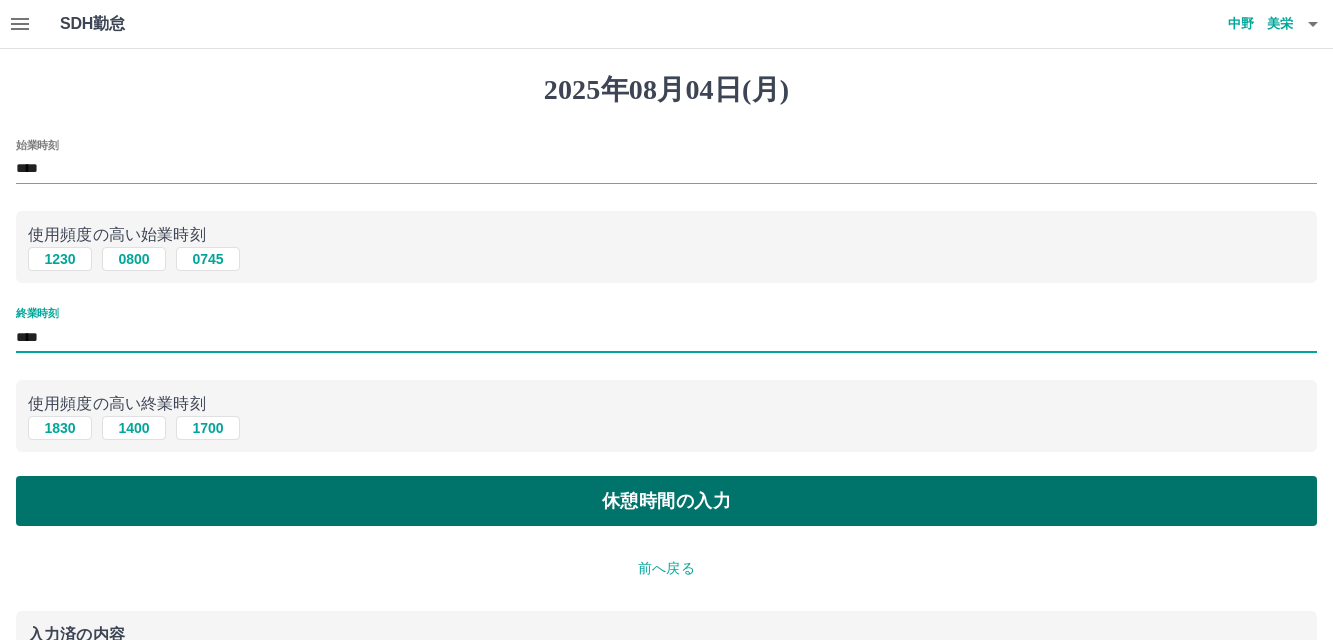 click on "休憩時間の入力" at bounding box center (666, 501) 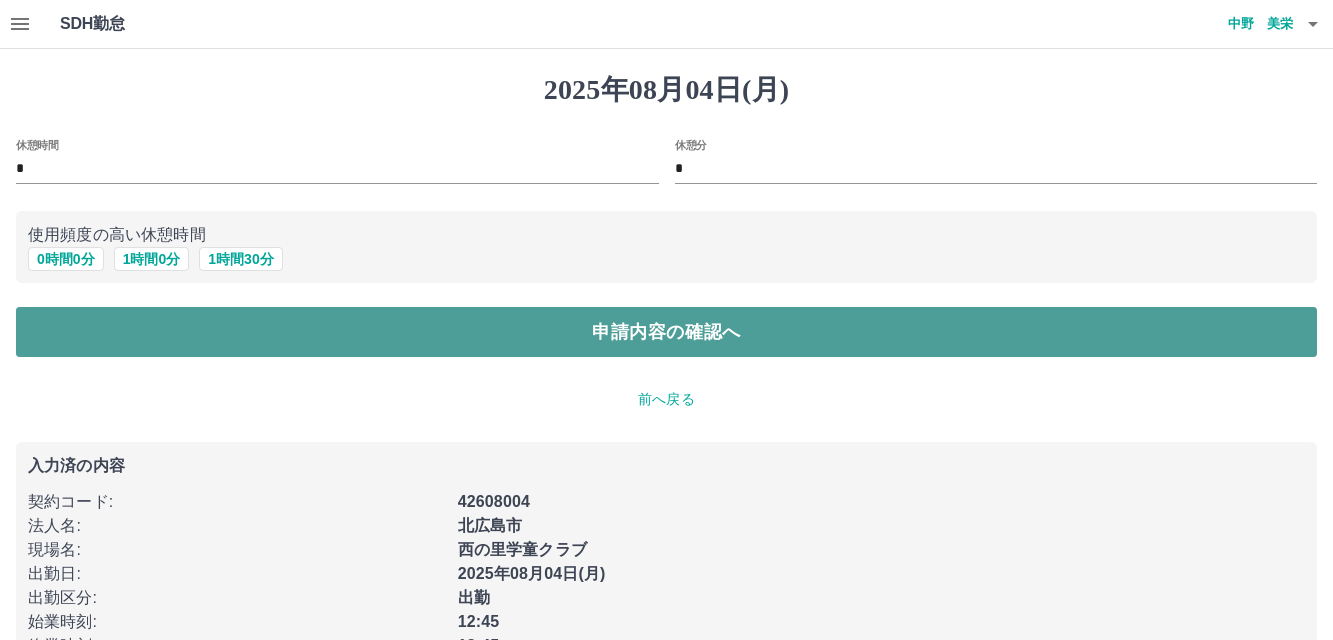 click on "申請内容の確認へ" at bounding box center (666, 332) 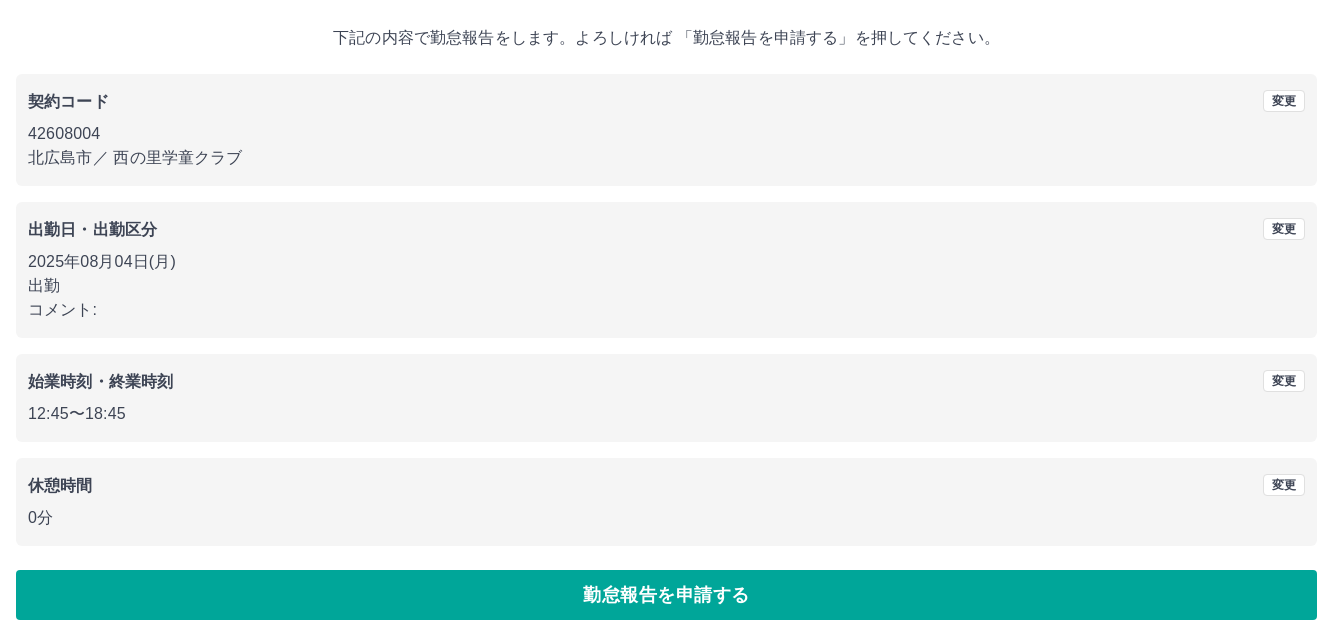 scroll, scrollTop: 109, scrollLeft: 0, axis: vertical 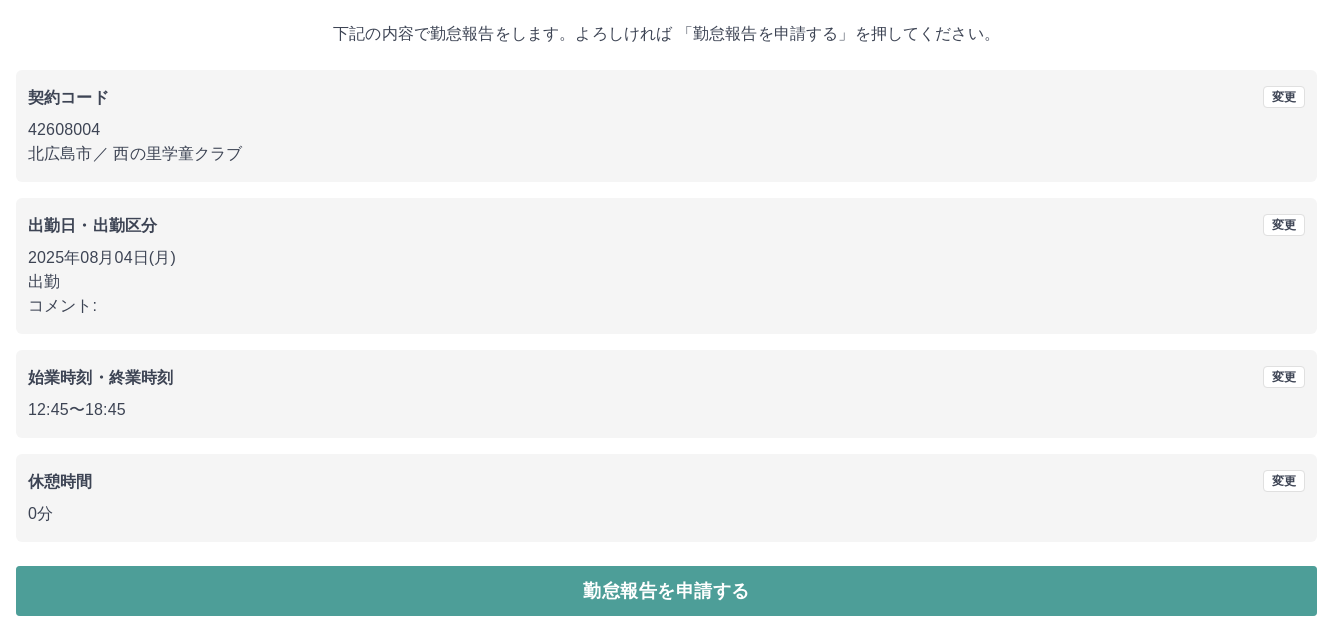 click on "勤怠報告を申請する" at bounding box center [666, 591] 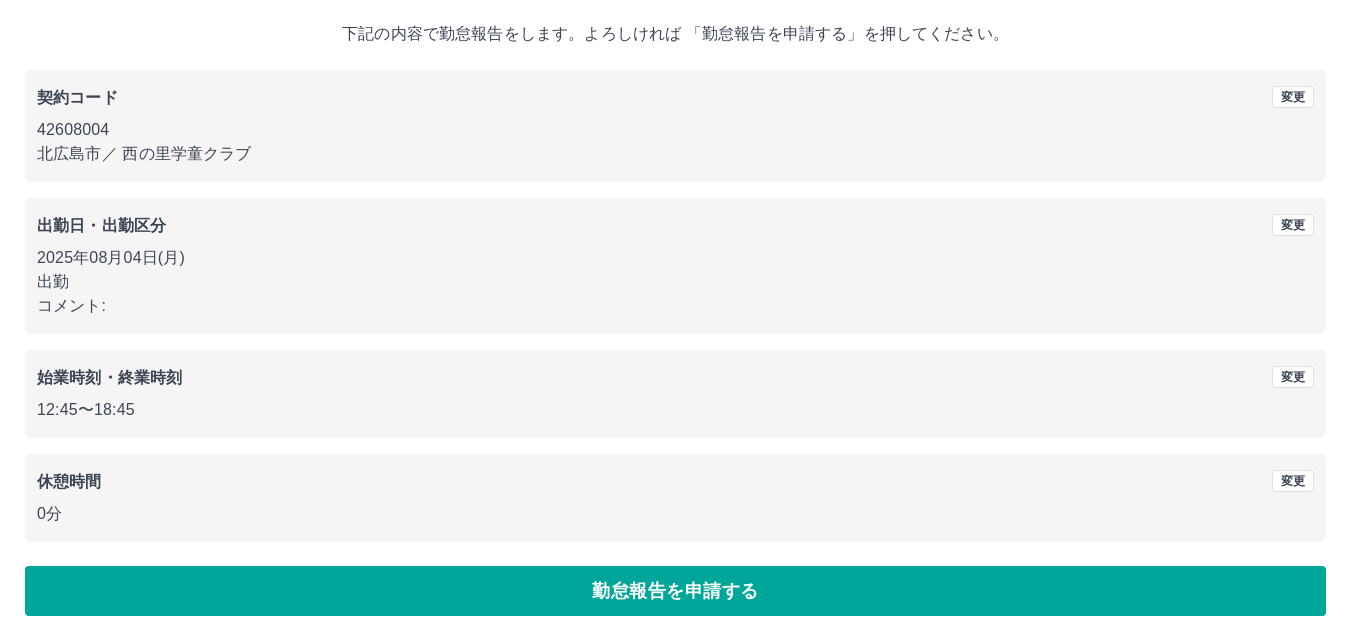 scroll, scrollTop: 0, scrollLeft: 0, axis: both 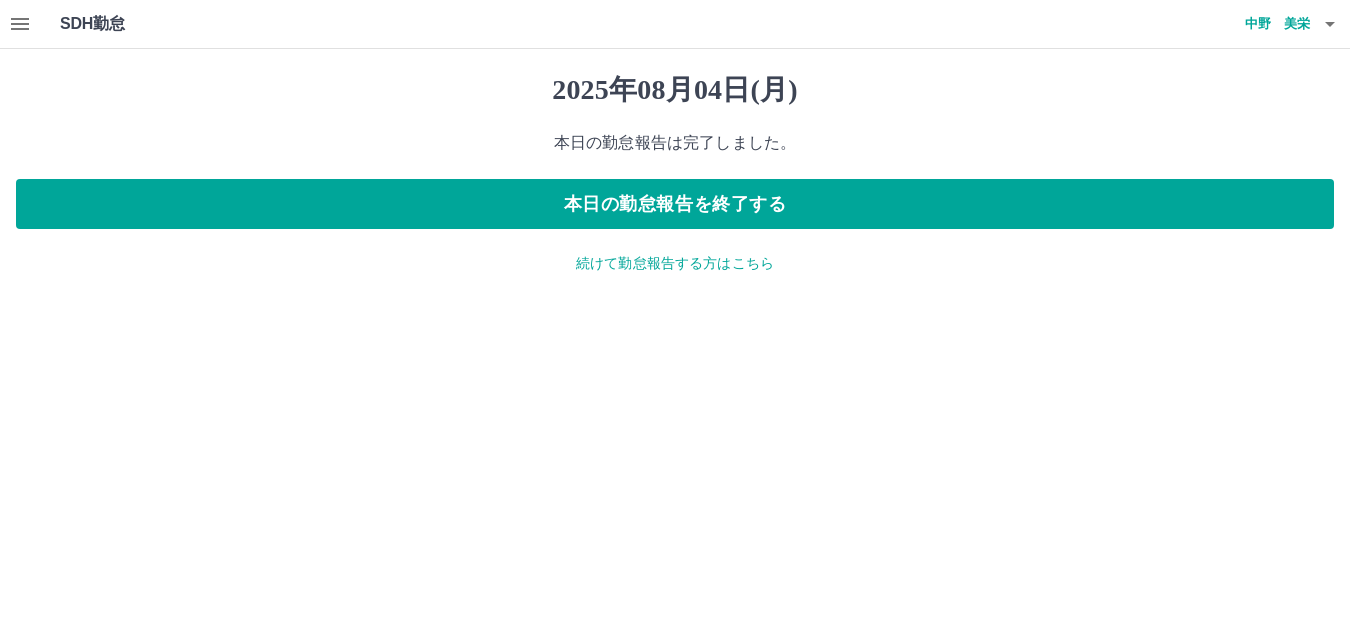 click 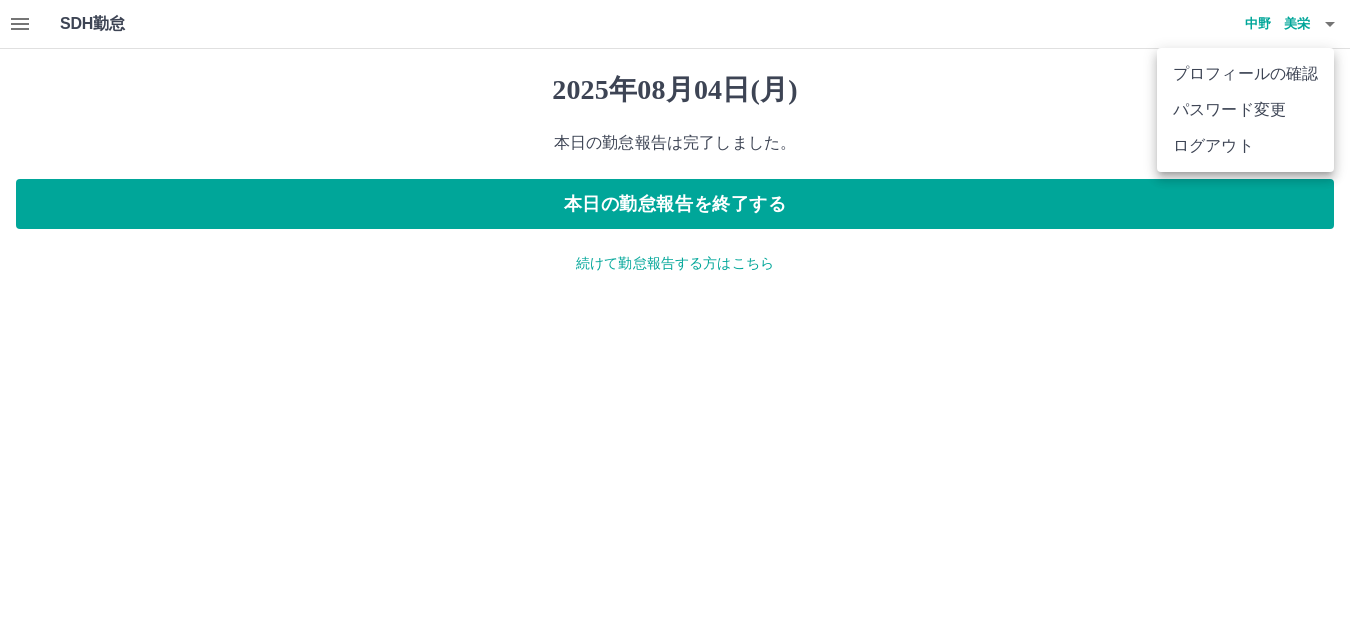 click on "ログアウト" at bounding box center [1245, 146] 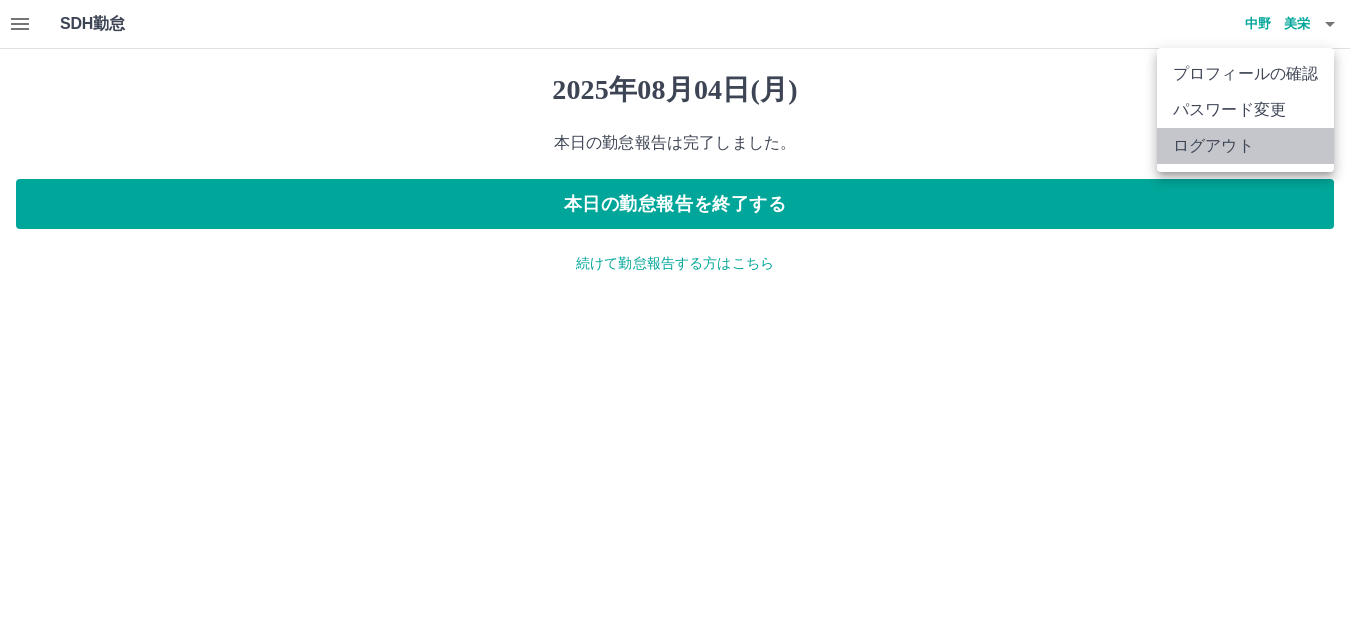 click on "ログアウト" at bounding box center (1245, 146) 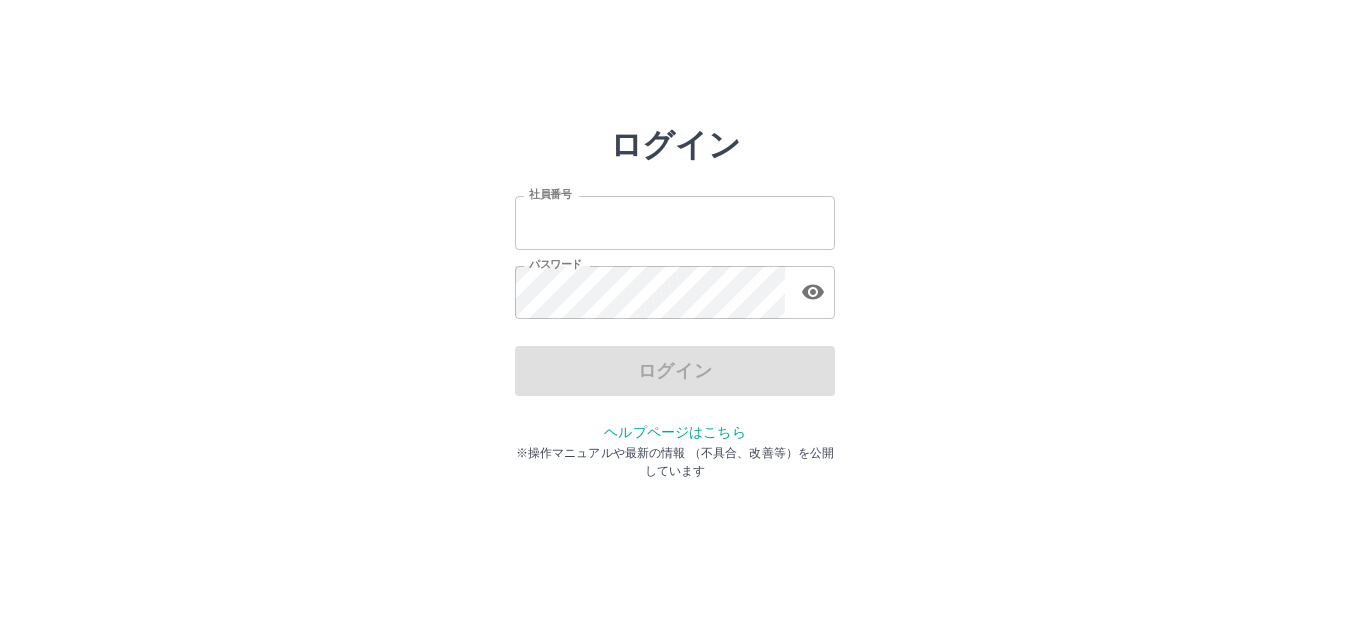 scroll, scrollTop: 0, scrollLeft: 0, axis: both 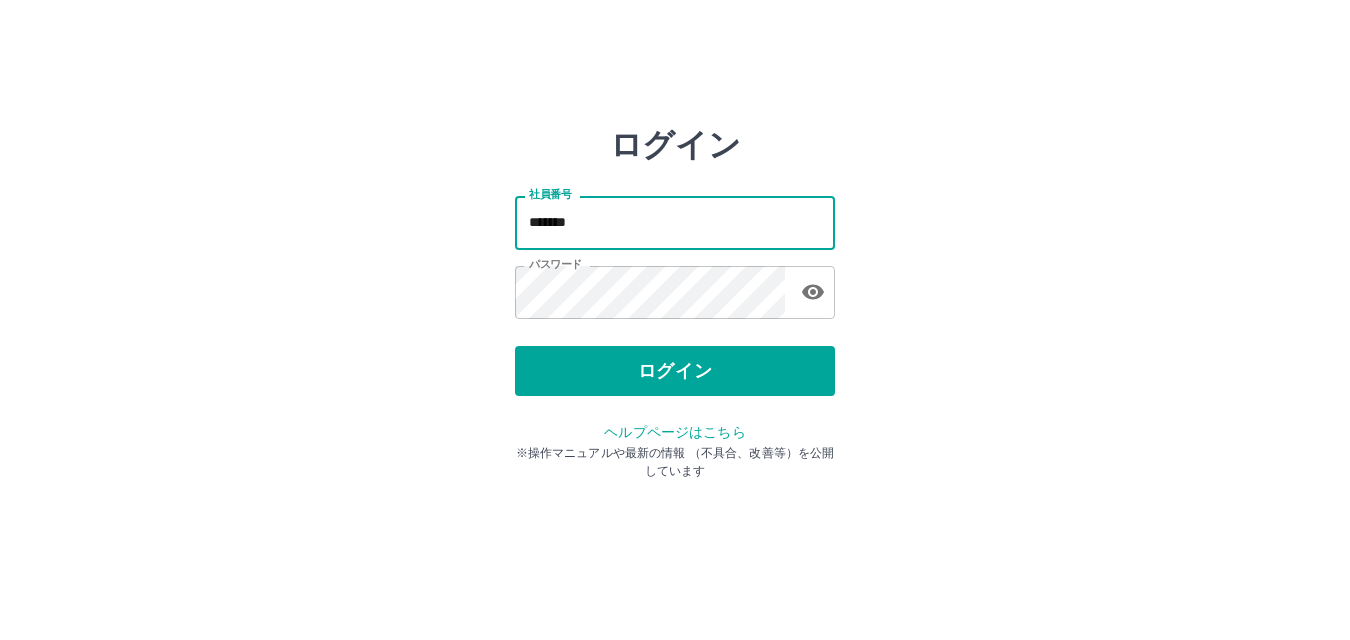 click on "*******" at bounding box center [675, 222] 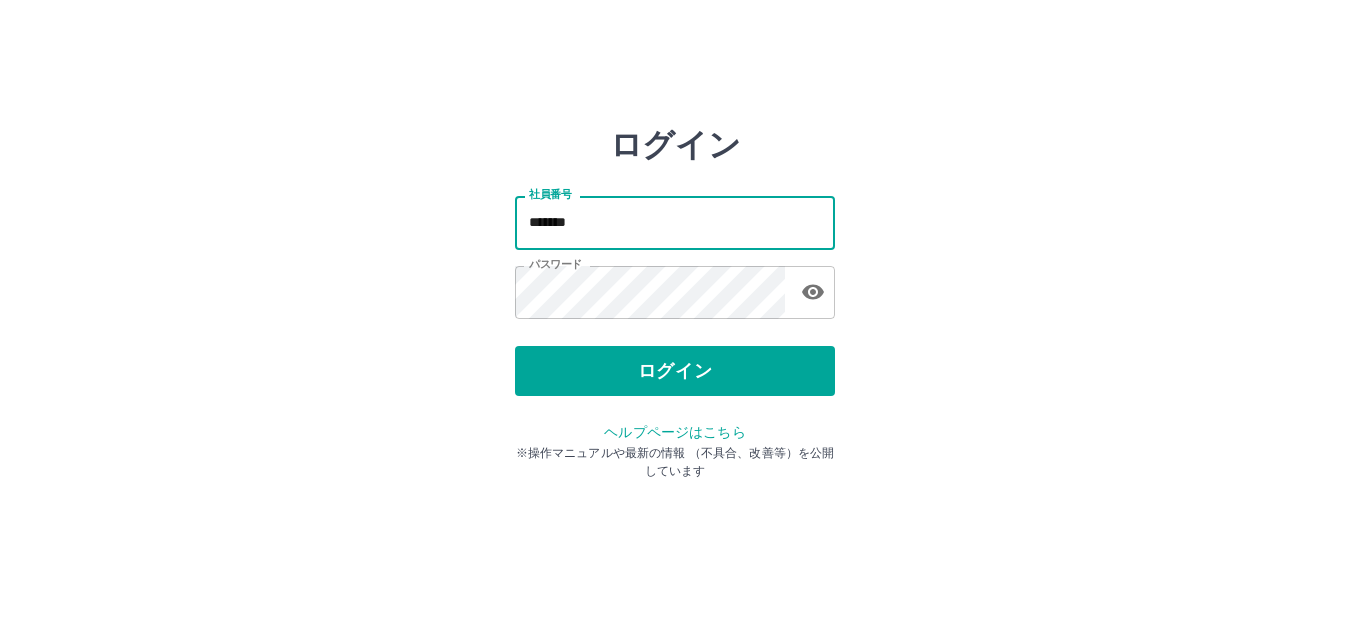 type on "*******" 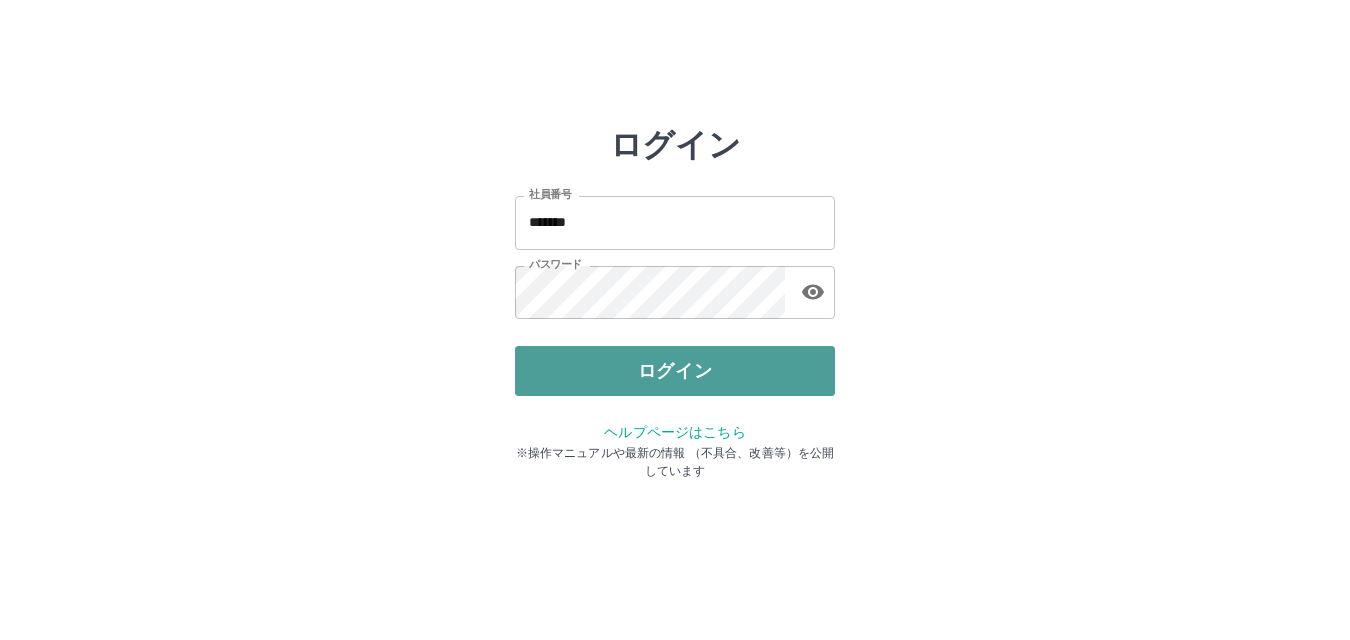 click on "ログイン" at bounding box center [675, 371] 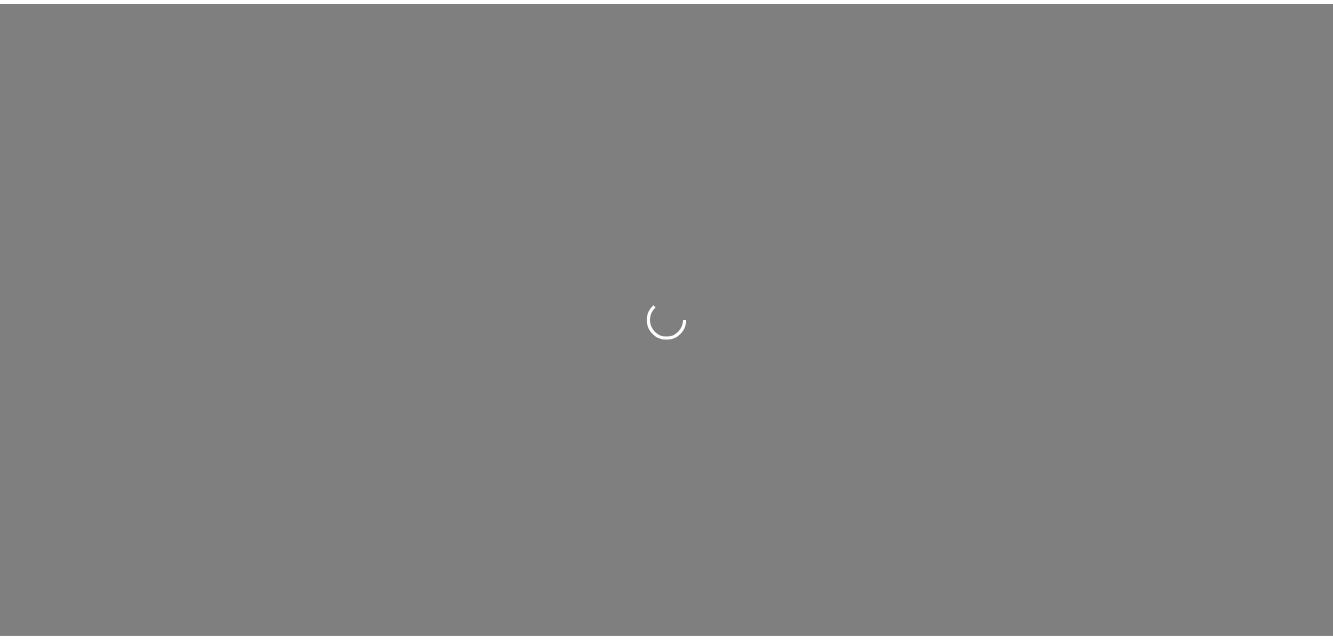 scroll, scrollTop: 0, scrollLeft: 0, axis: both 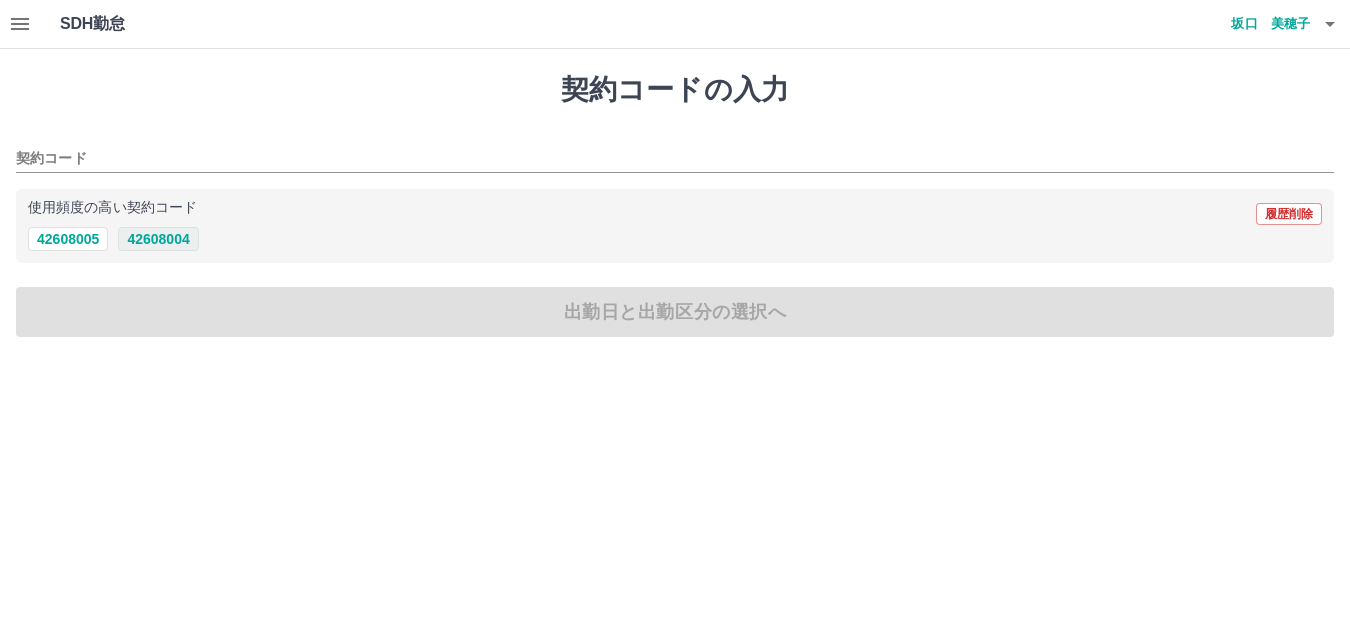 click on "42608004" at bounding box center (158, 239) 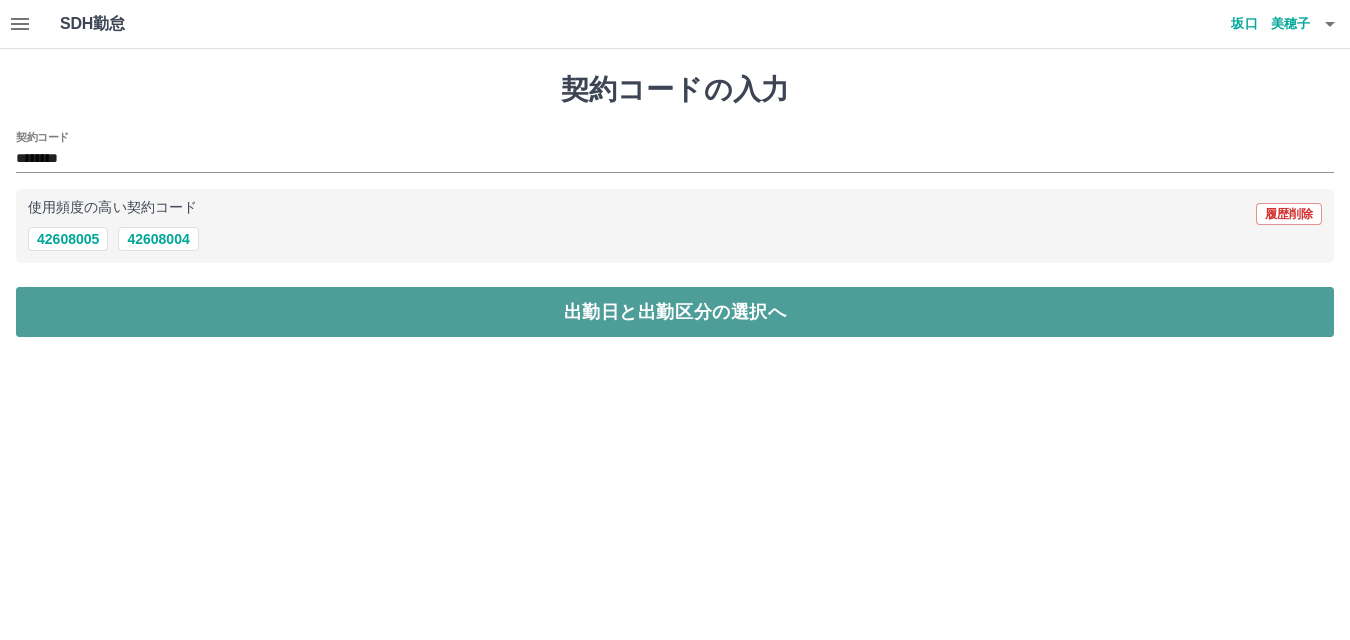 click on "出勤日と出勤区分の選択へ" at bounding box center (675, 312) 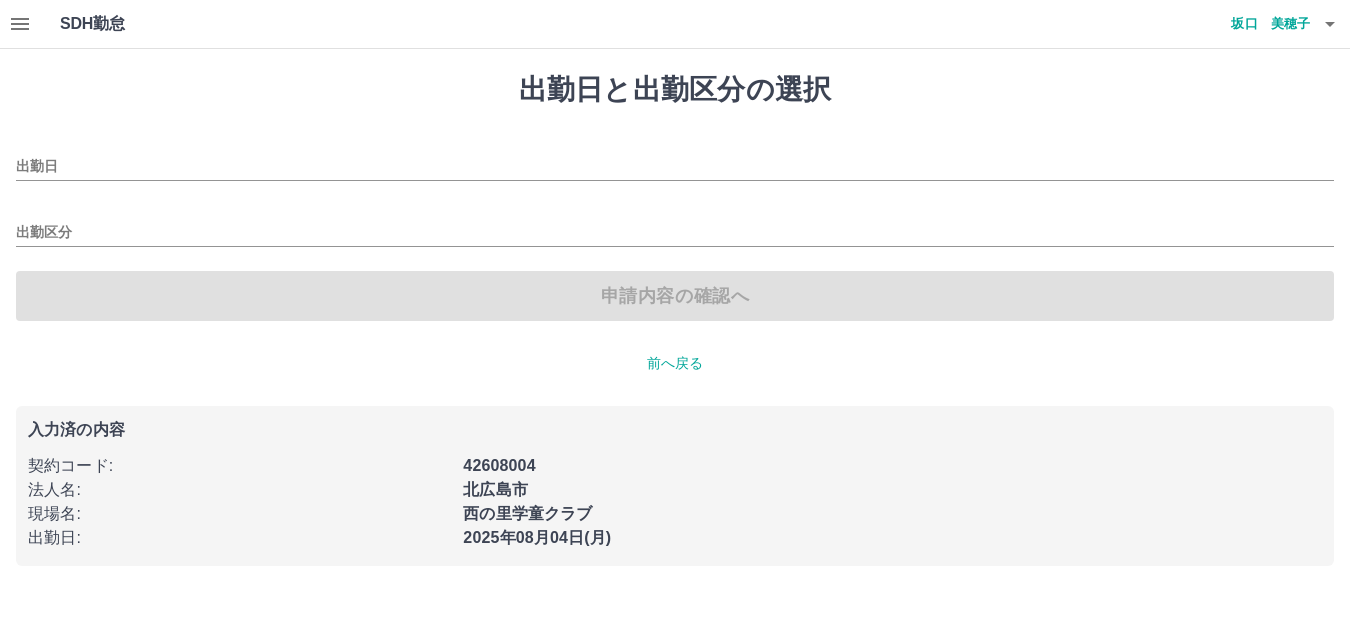 type on "**********" 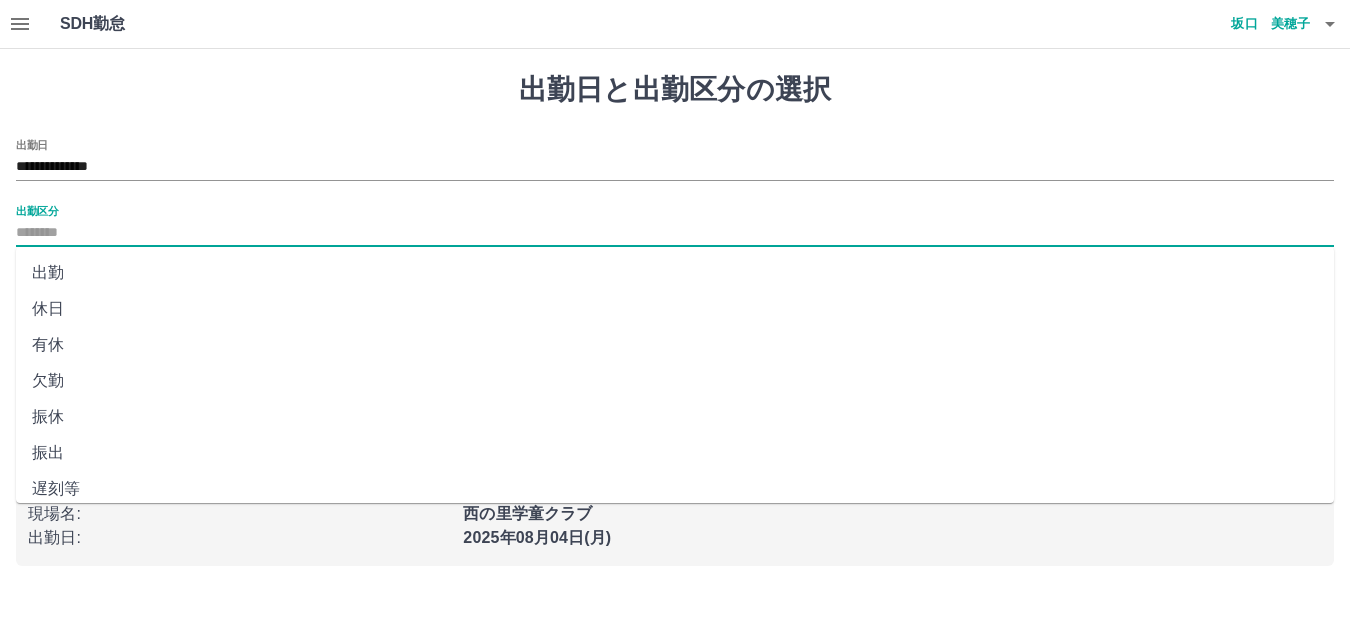 click on "出勤区分" at bounding box center (675, 233) 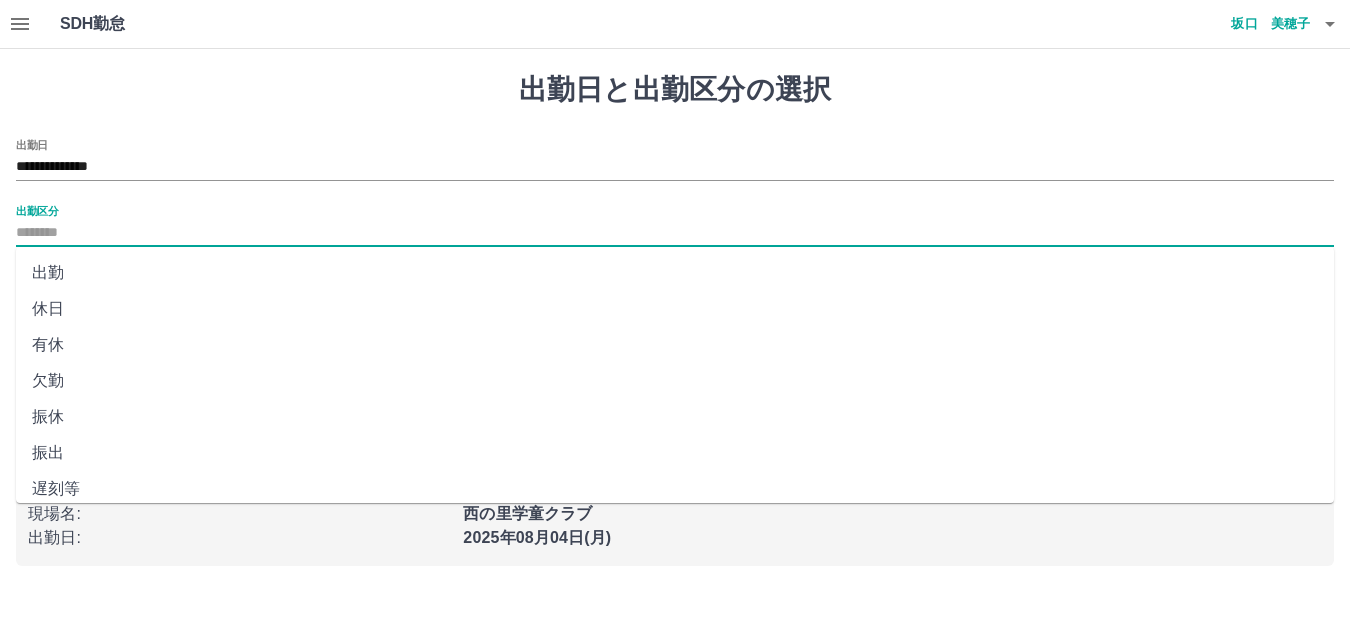 click on "出勤" at bounding box center (675, 273) 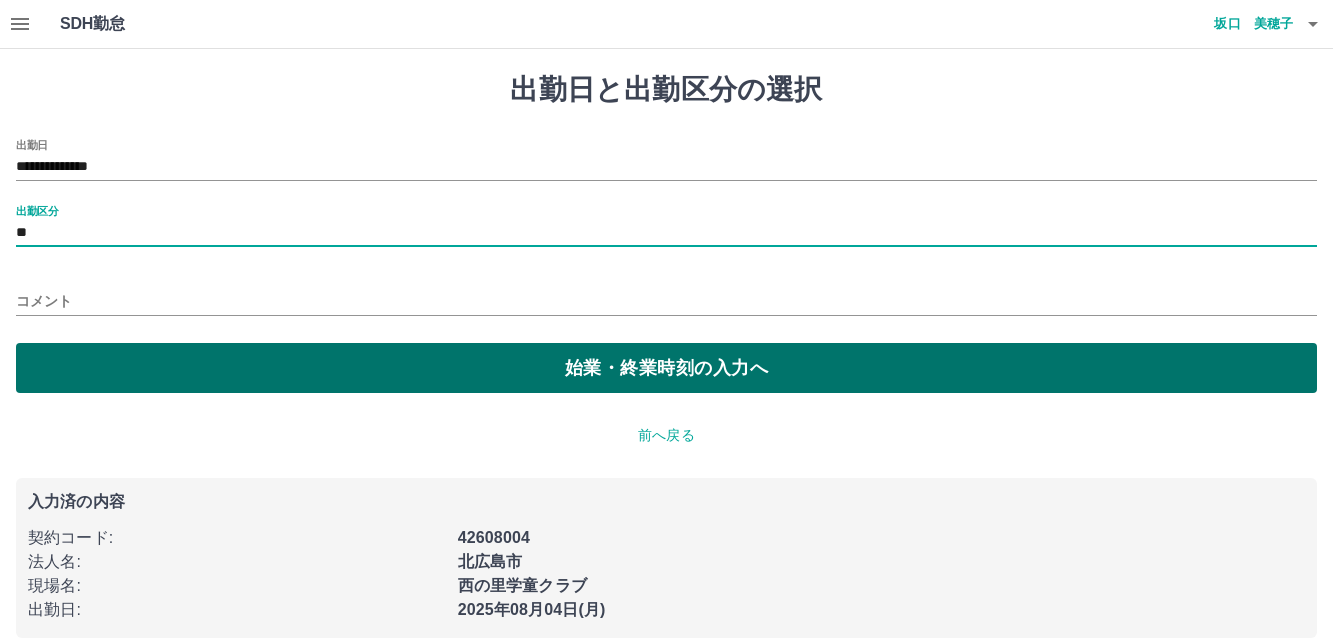 click on "始業・終業時刻の入力へ" at bounding box center [666, 368] 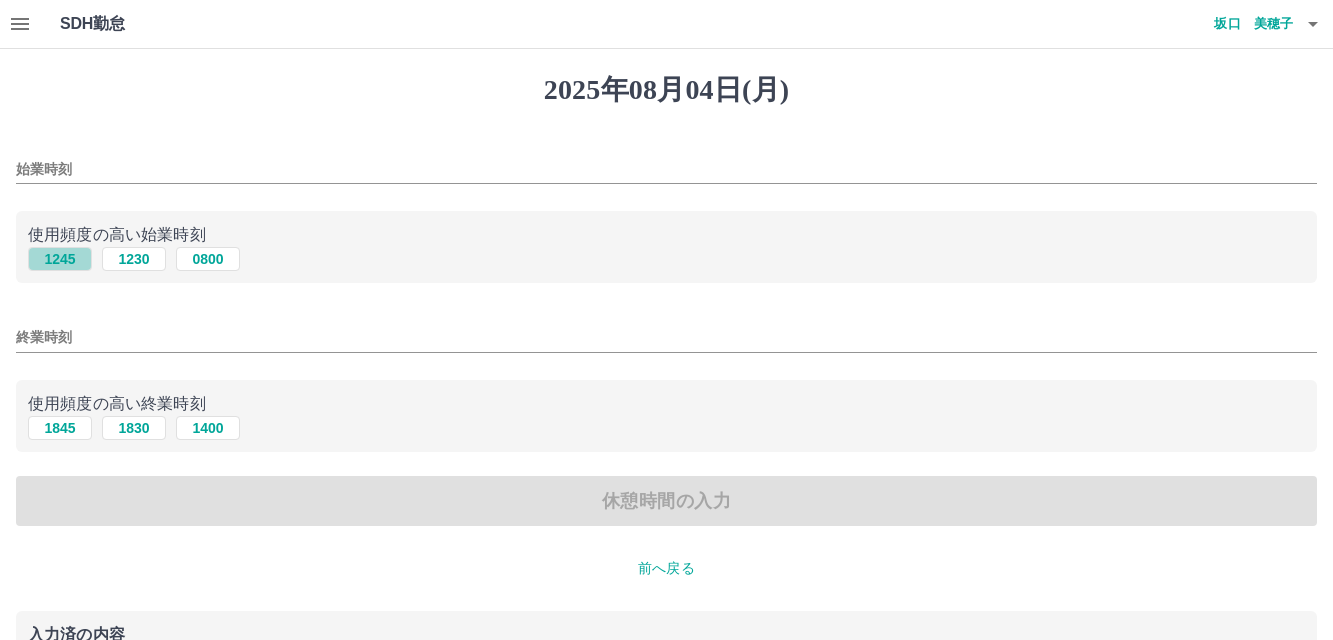 click on "1245" at bounding box center [60, 259] 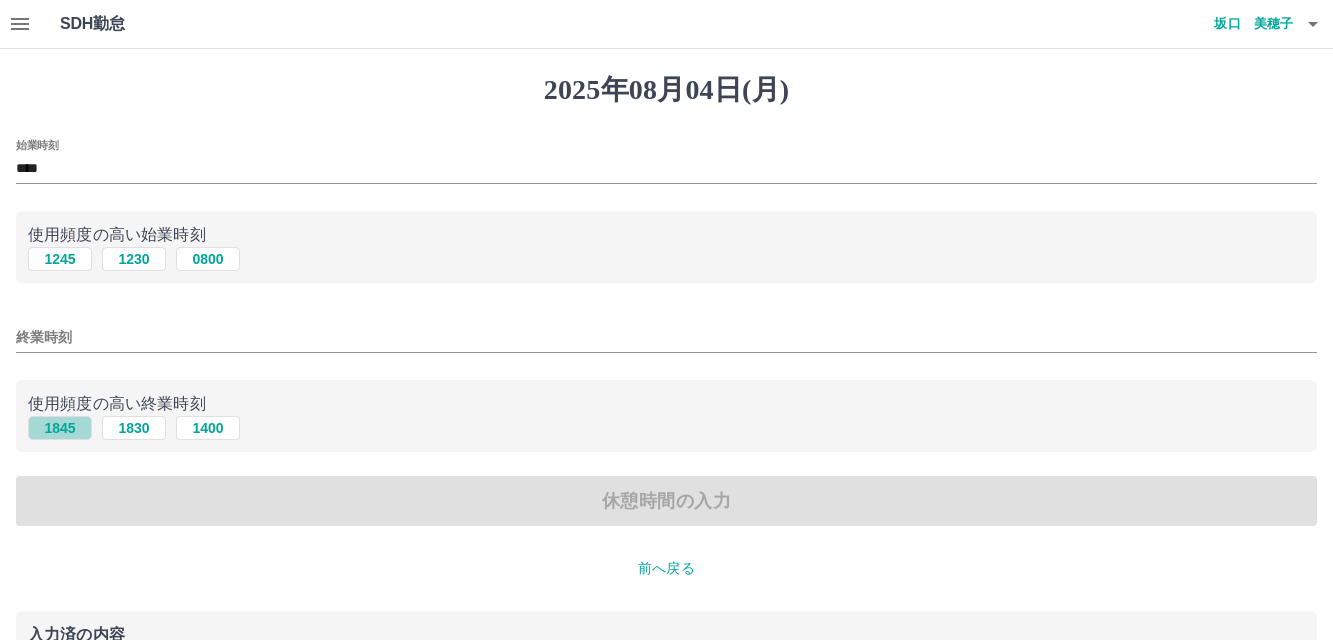 click on "1845" at bounding box center [60, 428] 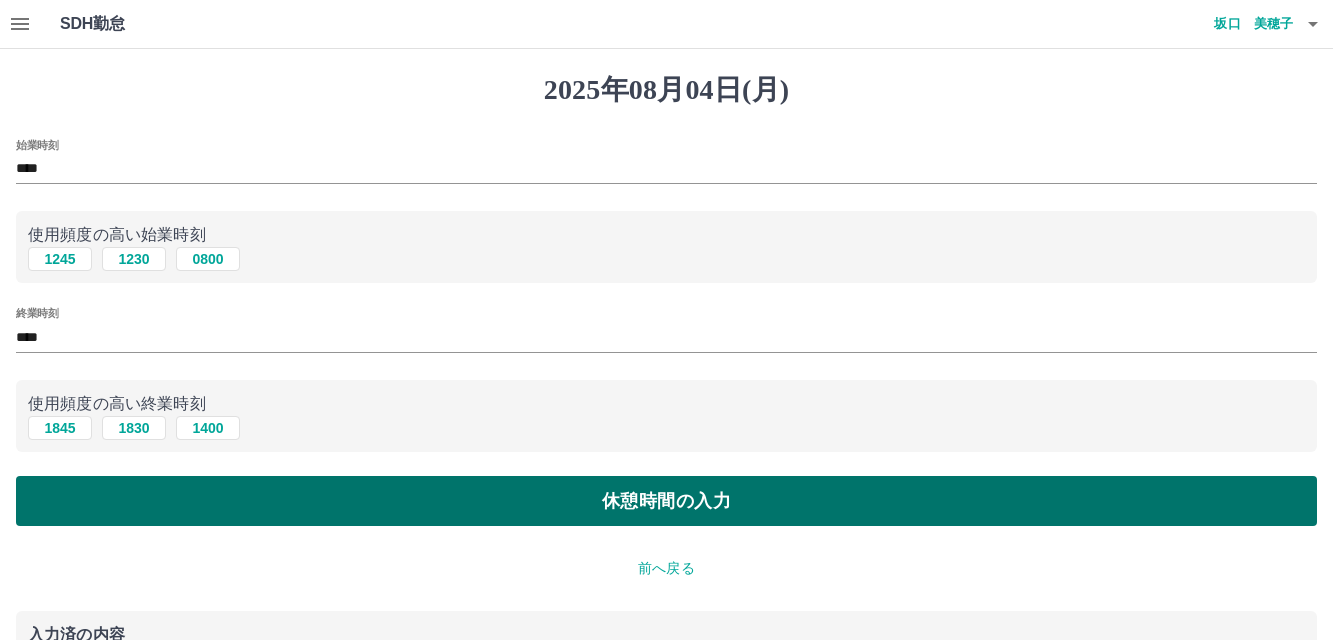 click on "休憩時間の入力" at bounding box center [666, 501] 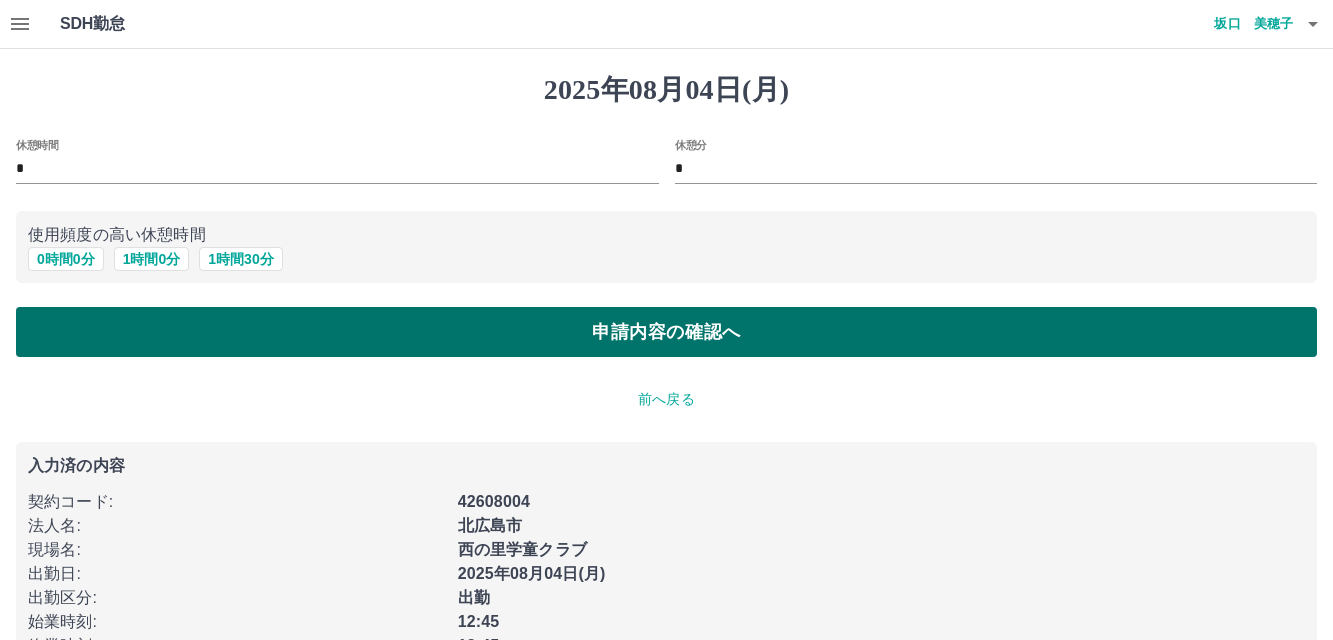 click on "申請内容の確認へ" at bounding box center (666, 332) 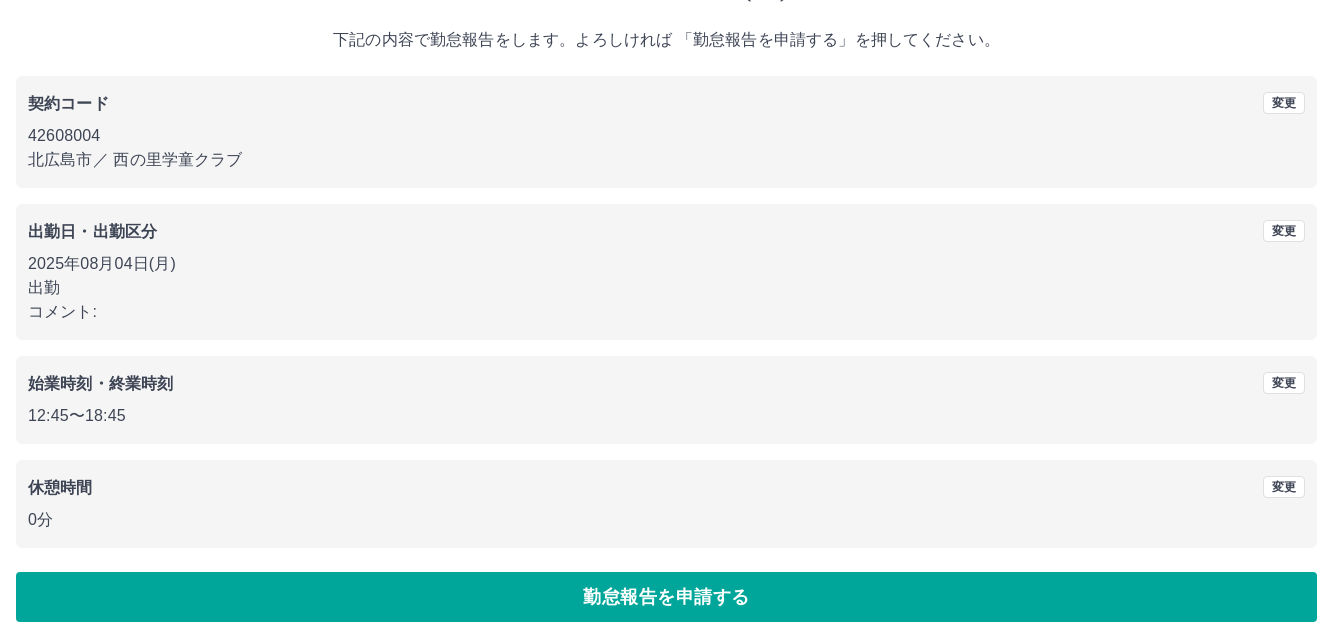 scroll, scrollTop: 109, scrollLeft: 0, axis: vertical 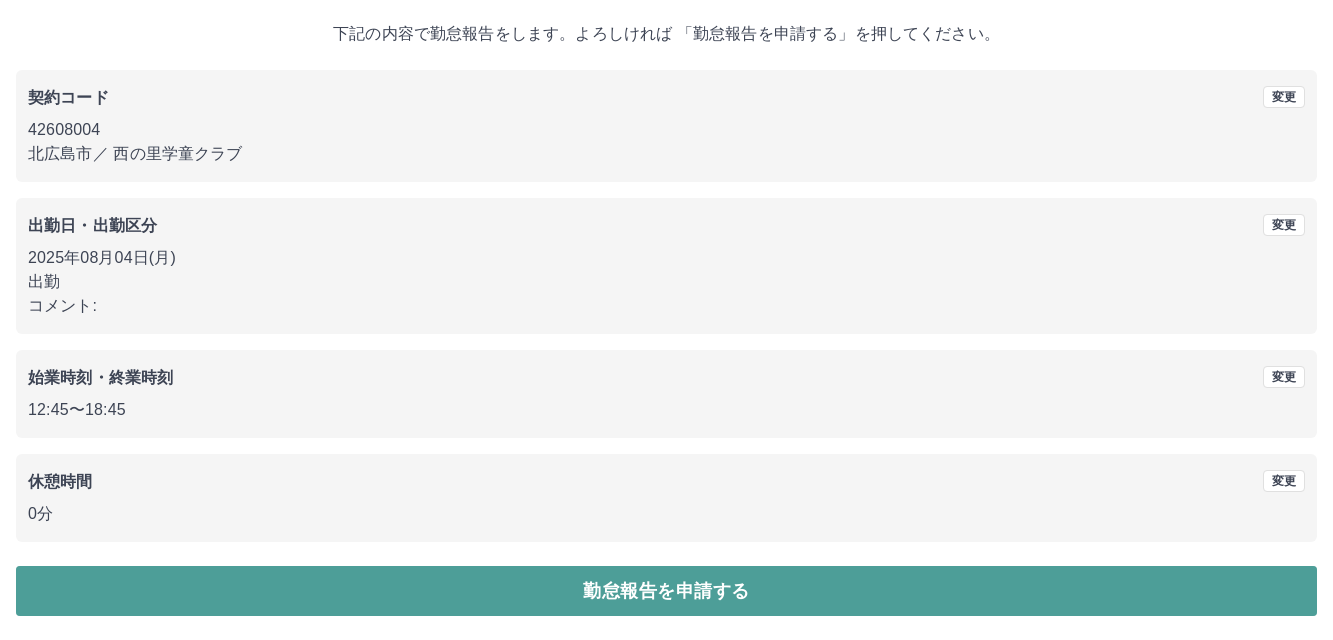 click on "勤怠報告を申請する" at bounding box center (666, 591) 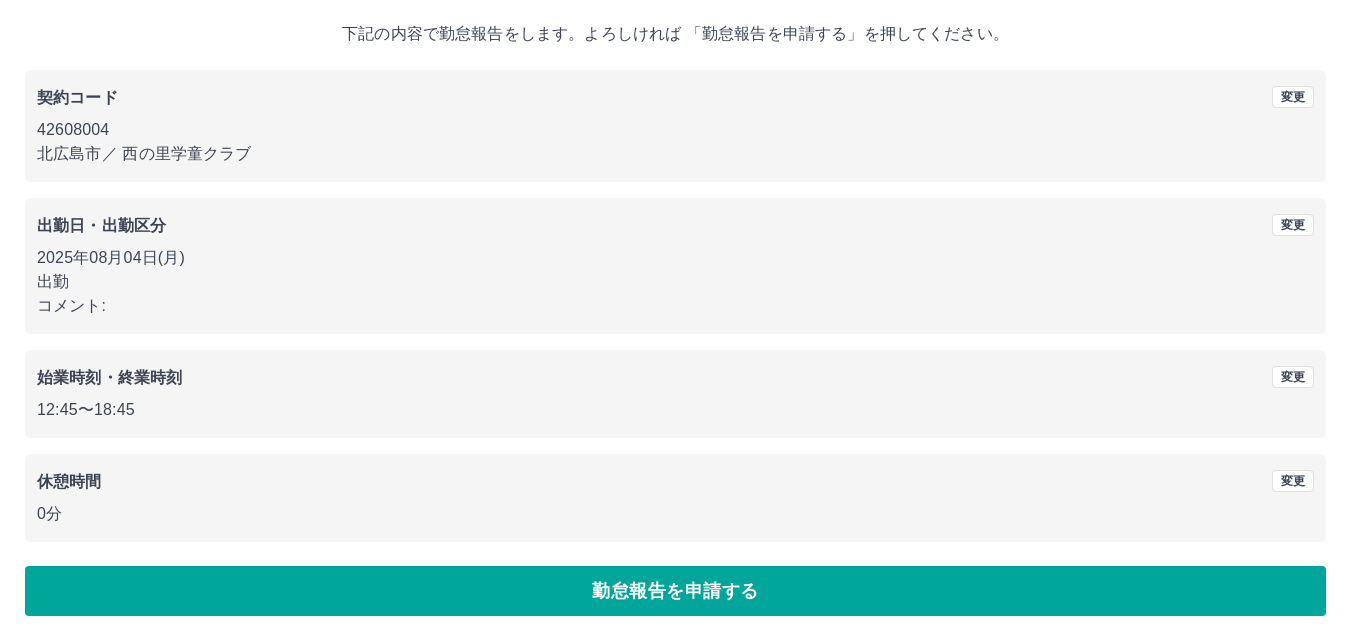 scroll, scrollTop: 0, scrollLeft: 0, axis: both 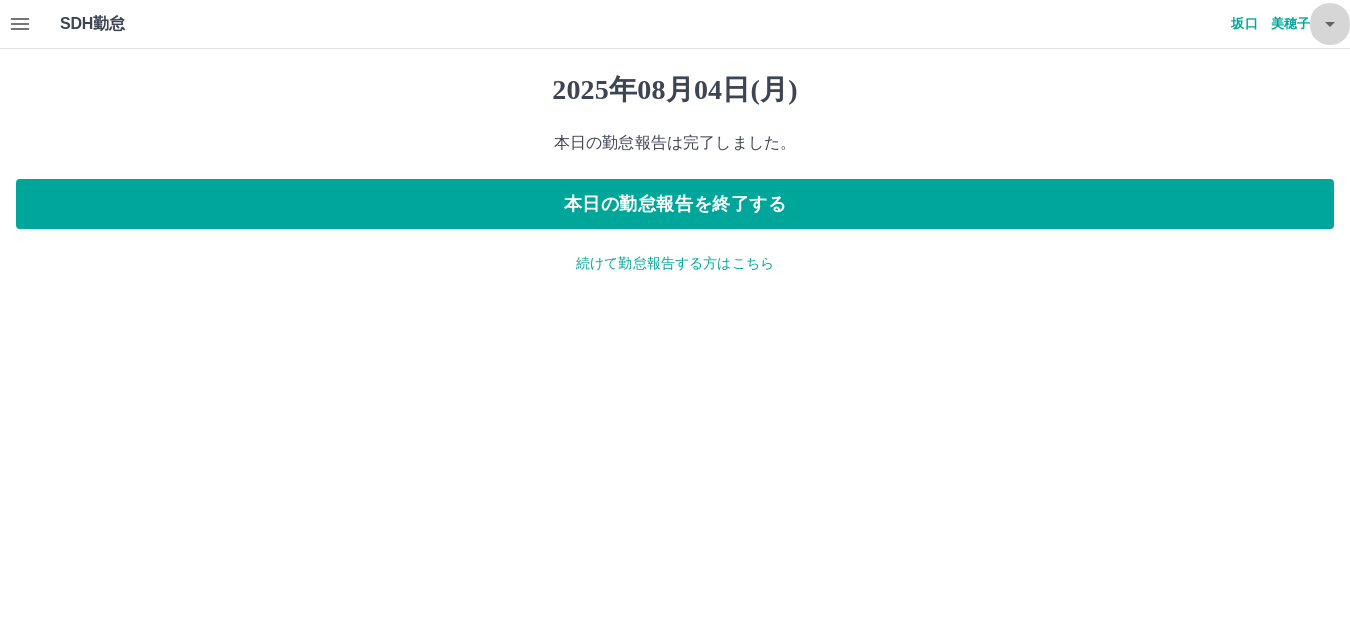 click 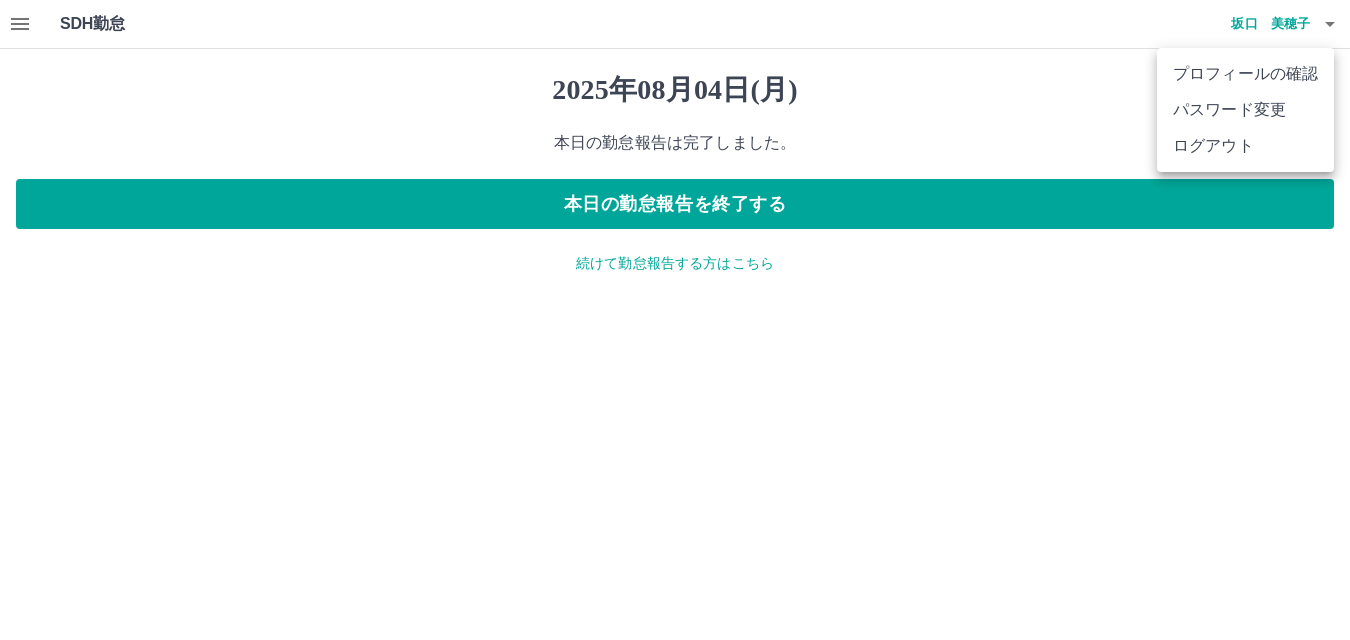 click on "ログアウト" at bounding box center (1245, 146) 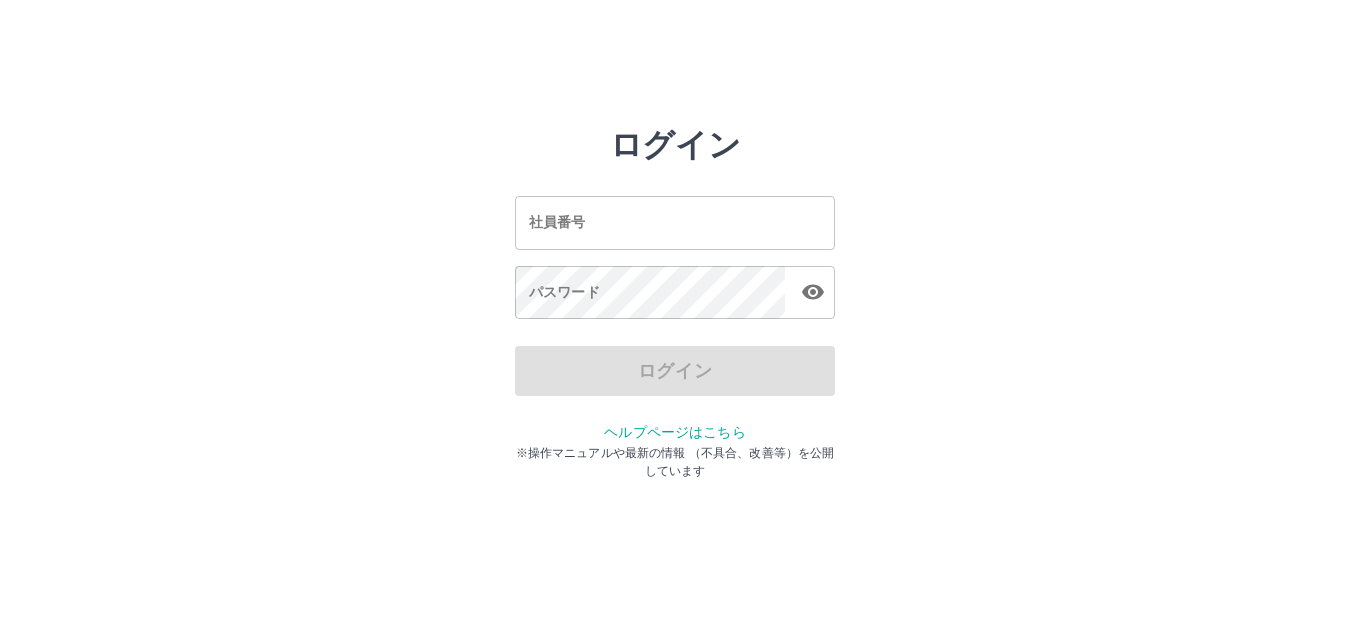 scroll, scrollTop: 0, scrollLeft: 0, axis: both 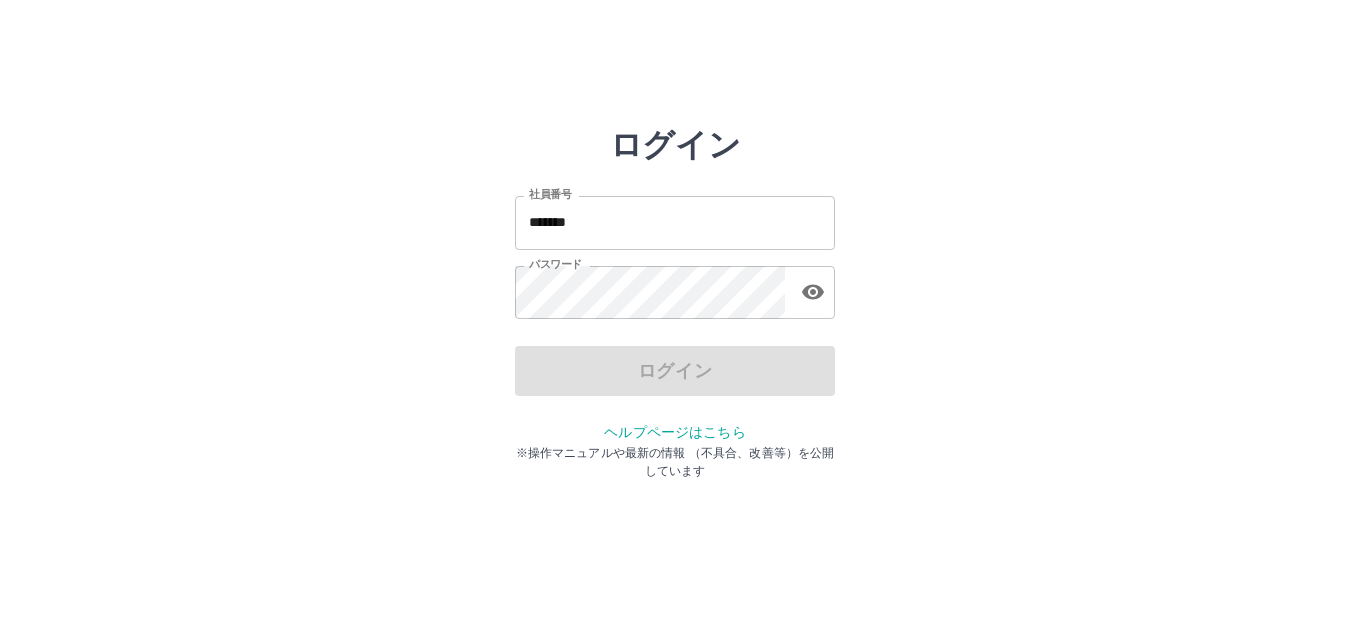 click on "*******" at bounding box center [675, 222] 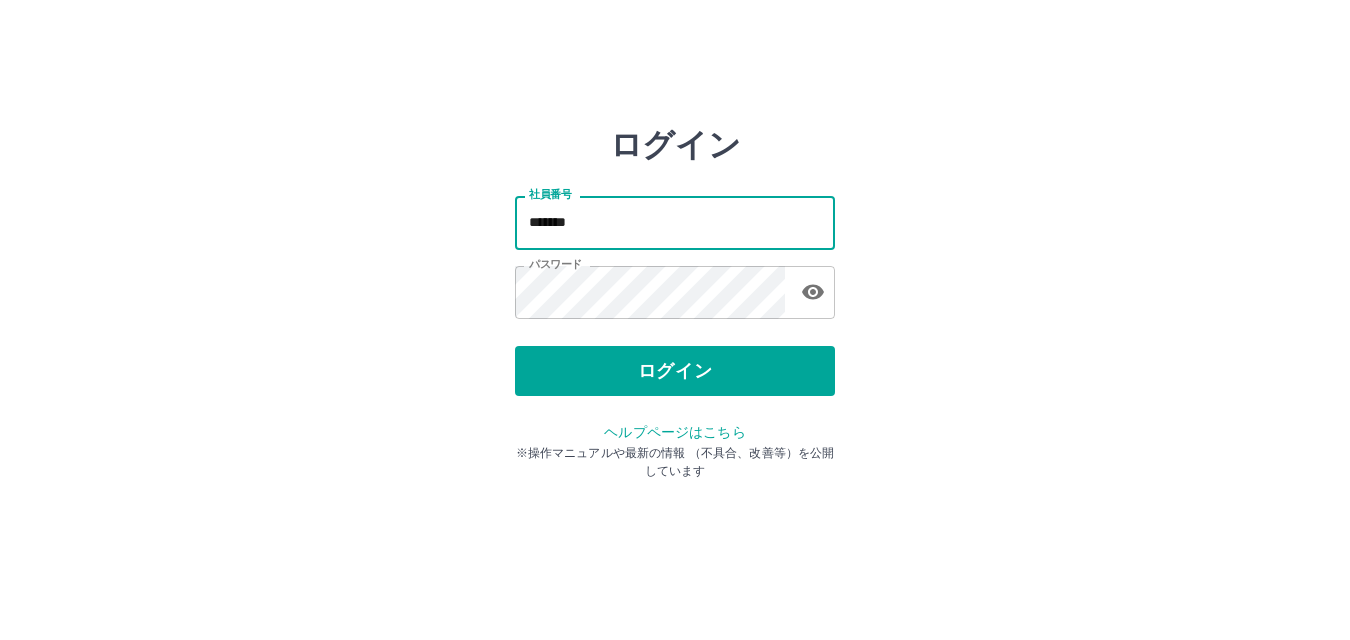 type on "*******" 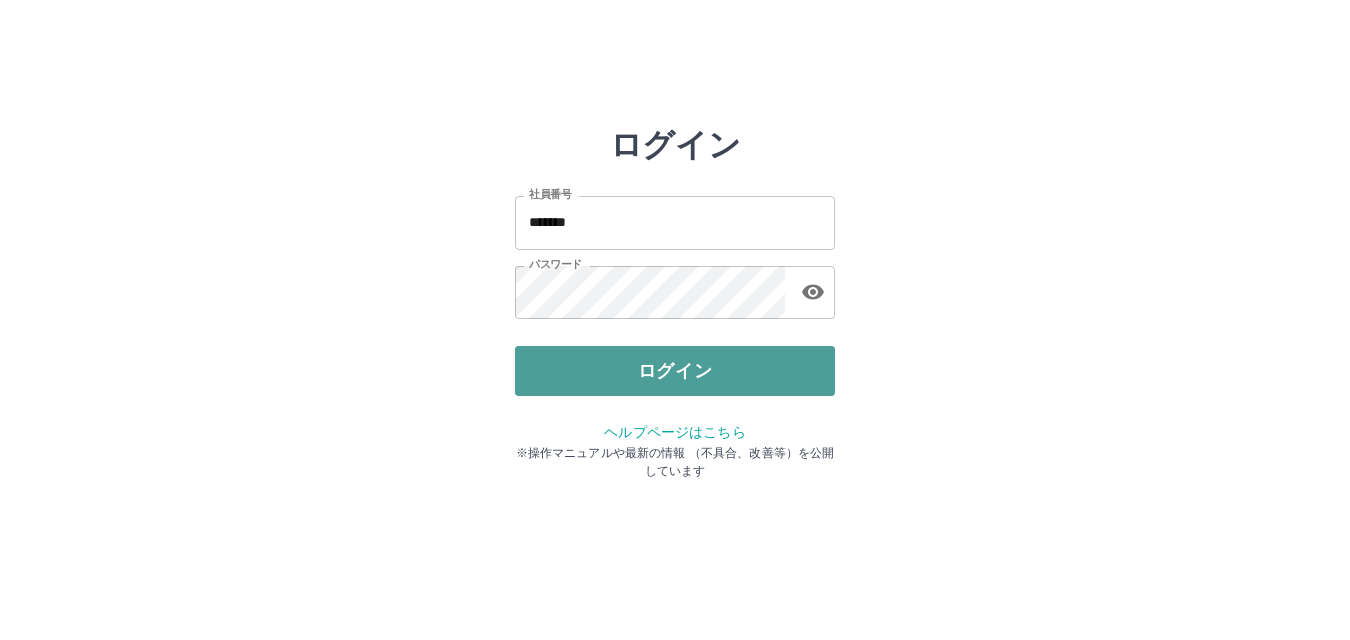 click on "ログイン" at bounding box center (675, 371) 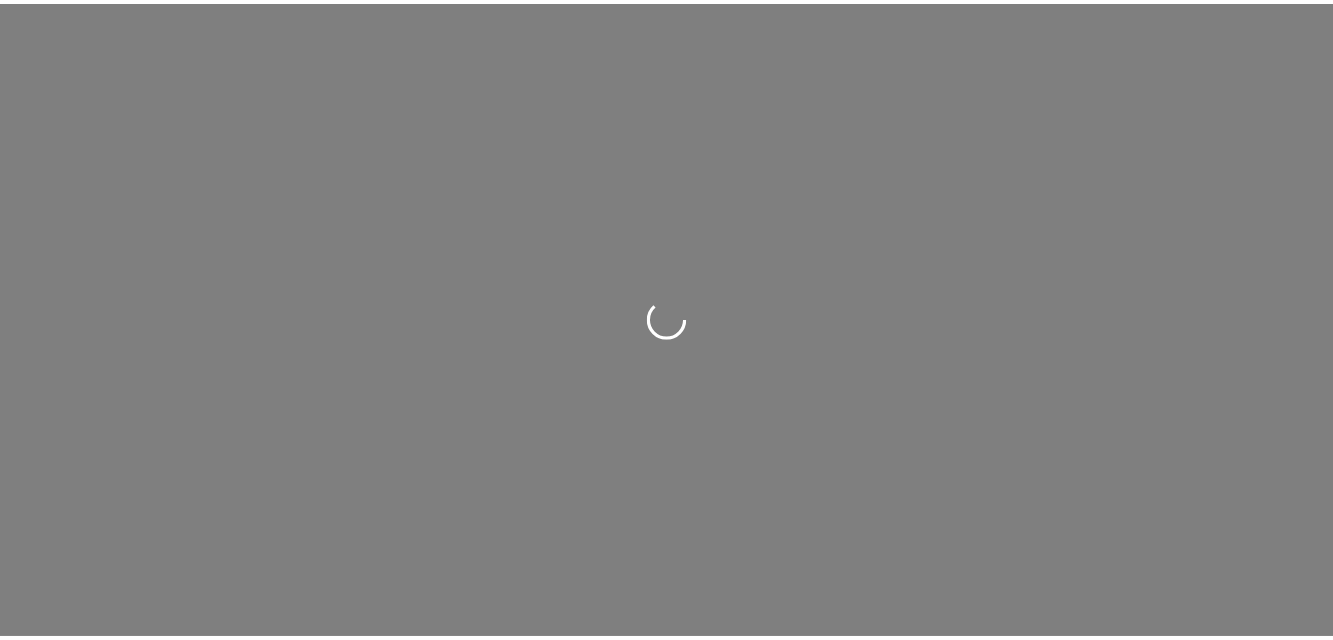 scroll, scrollTop: 0, scrollLeft: 0, axis: both 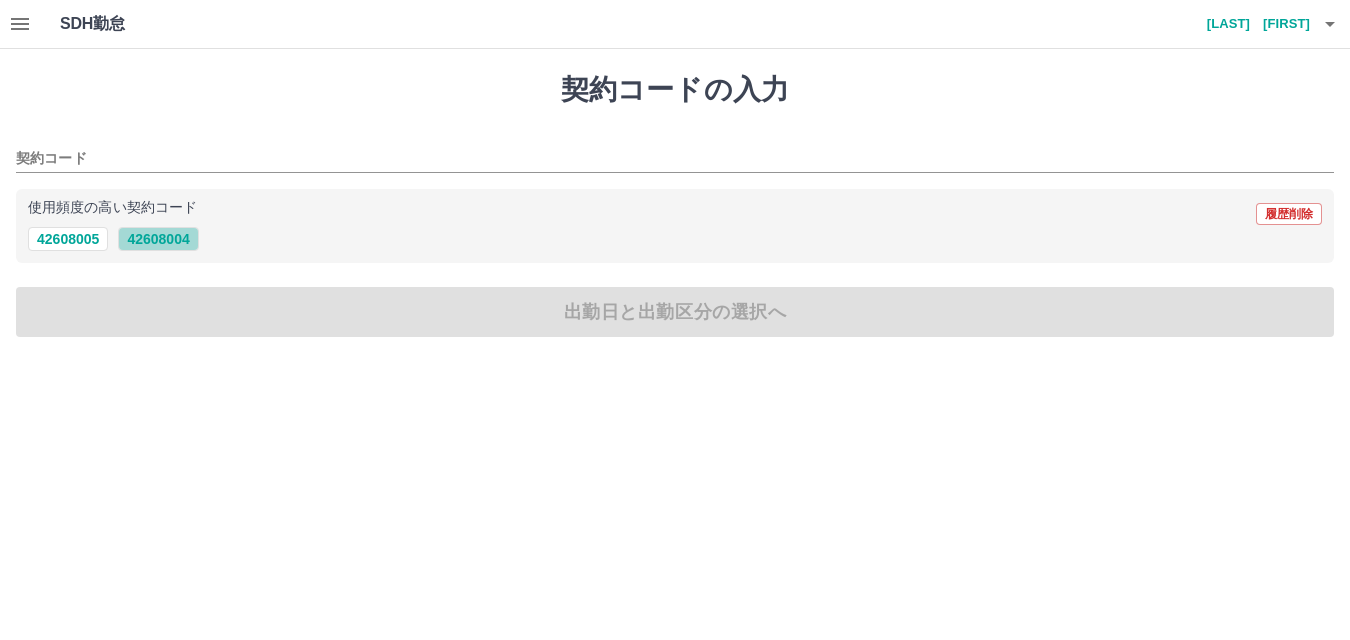 click on "42608004" at bounding box center [158, 239] 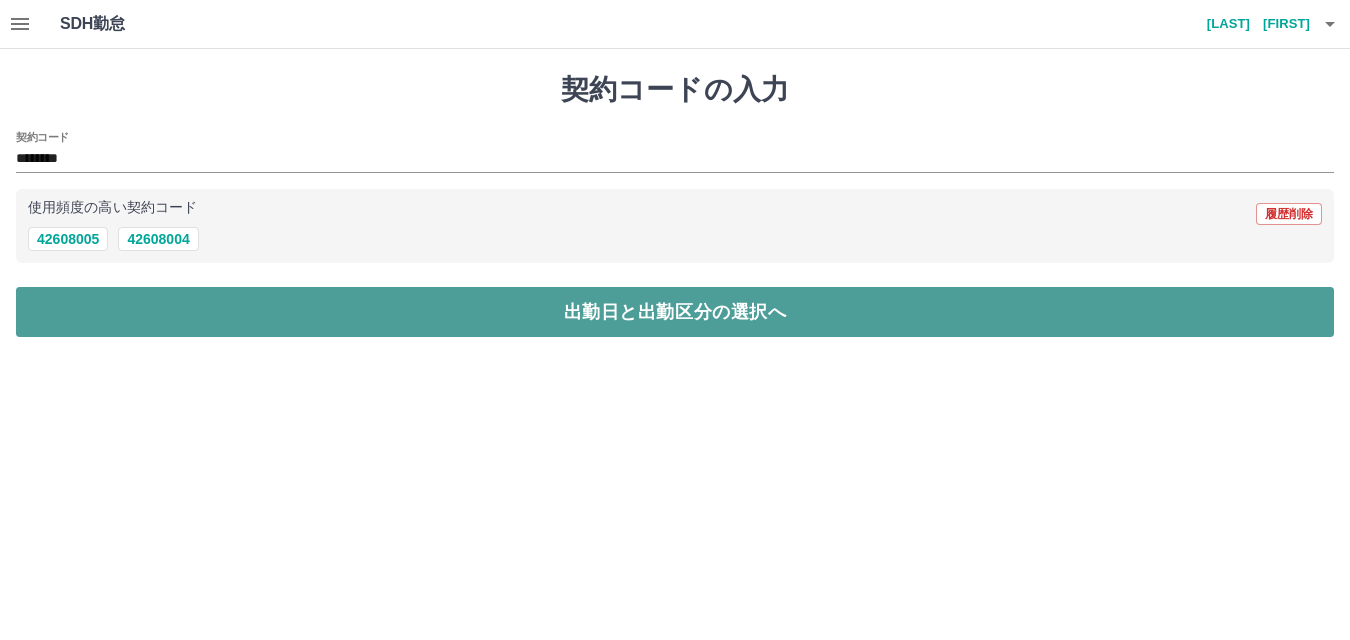 click on "出勤日と出勤区分の選択へ" at bounding box center [675, 312] 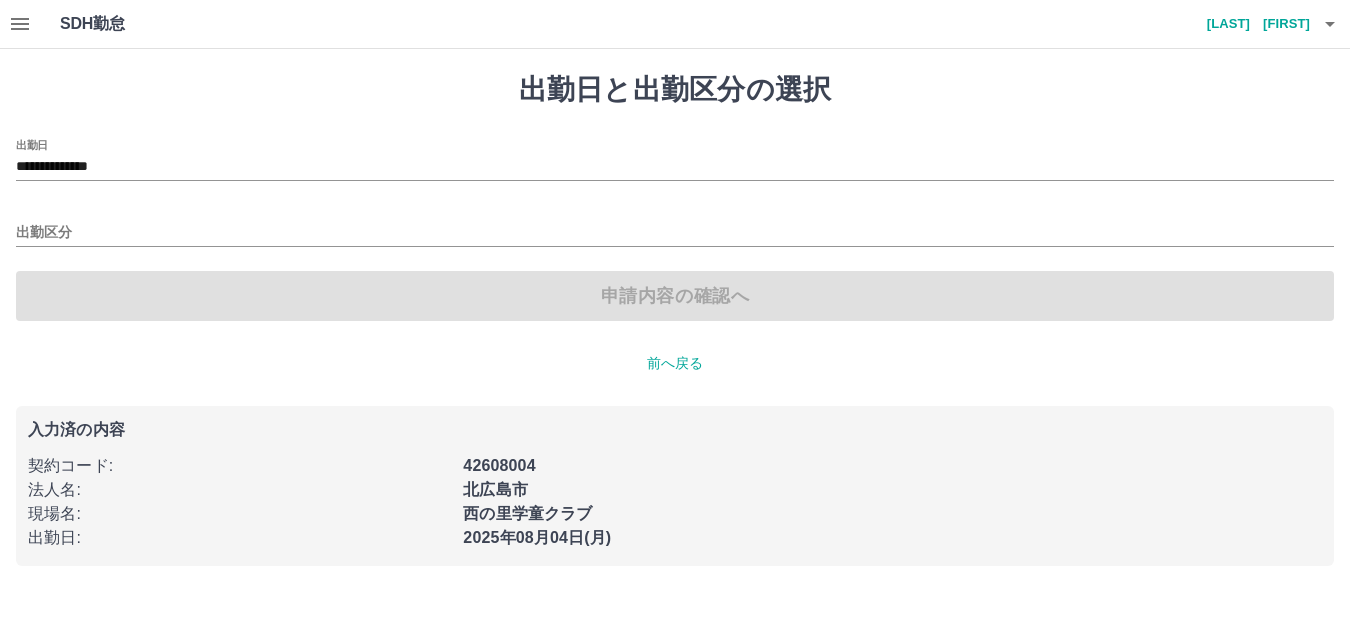 click on "申請内容の確認へ" at bounding box center (675, 296) 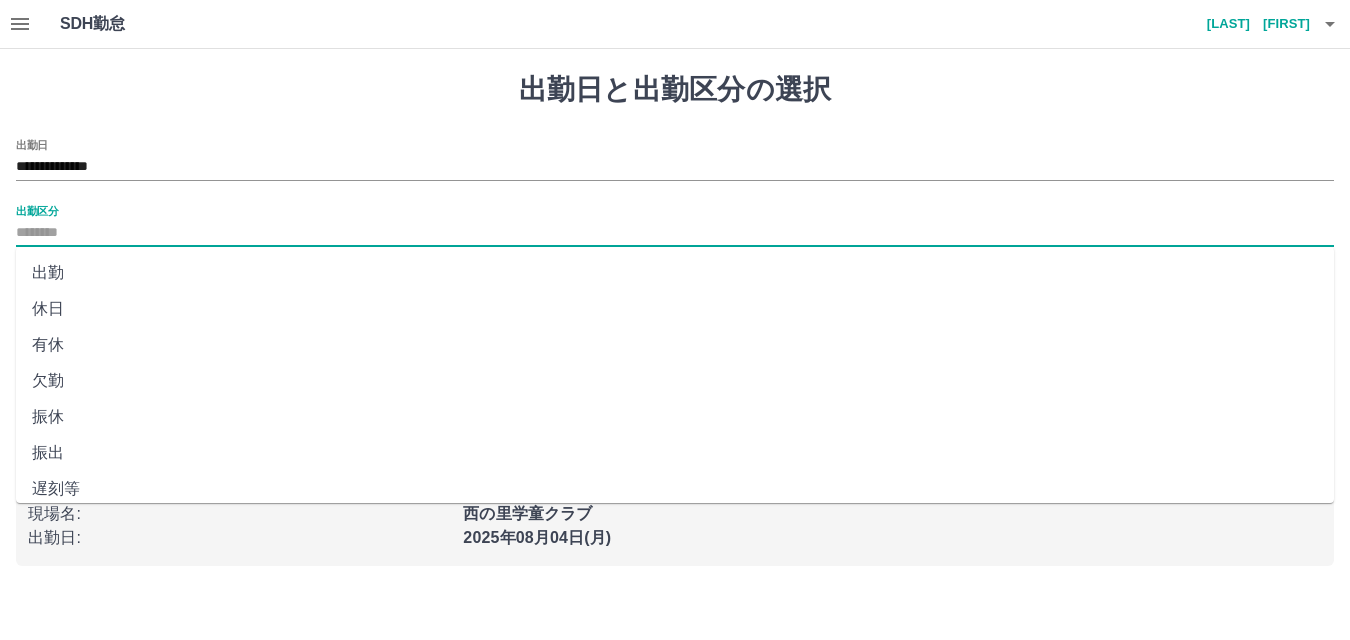 click on "出勤区分" at bounding box center (675, 233) 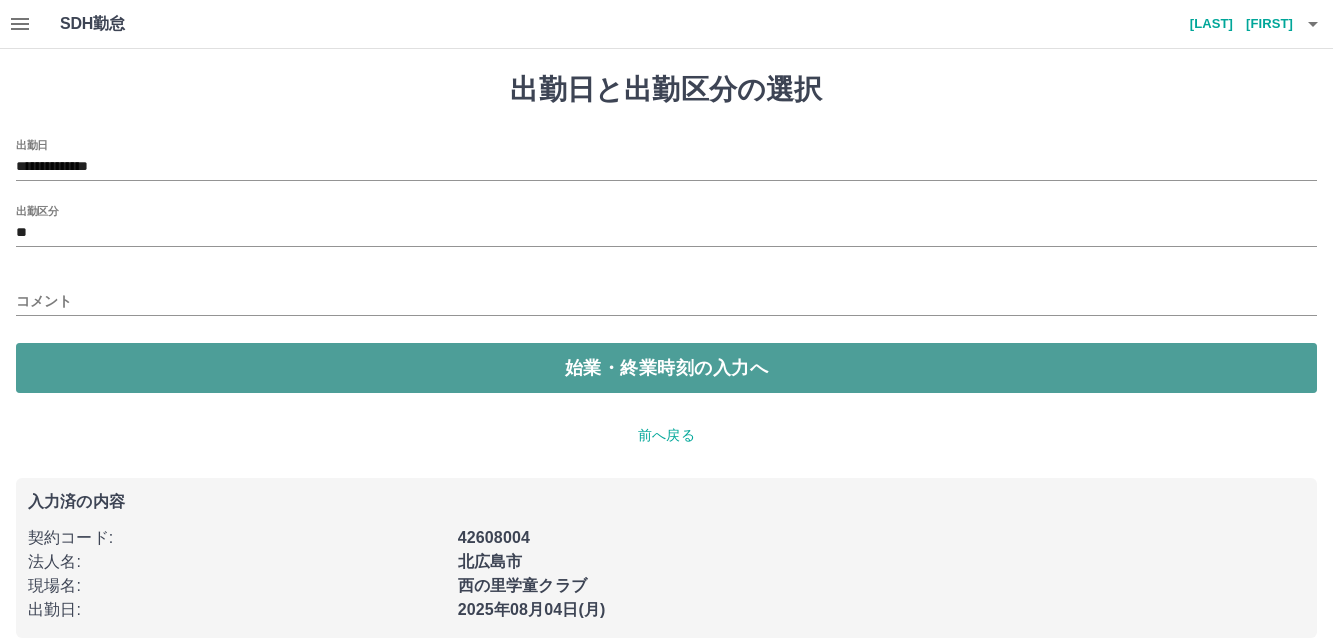 click on "始業・終業時刻の入力へ" at bounding box center (666, 368) 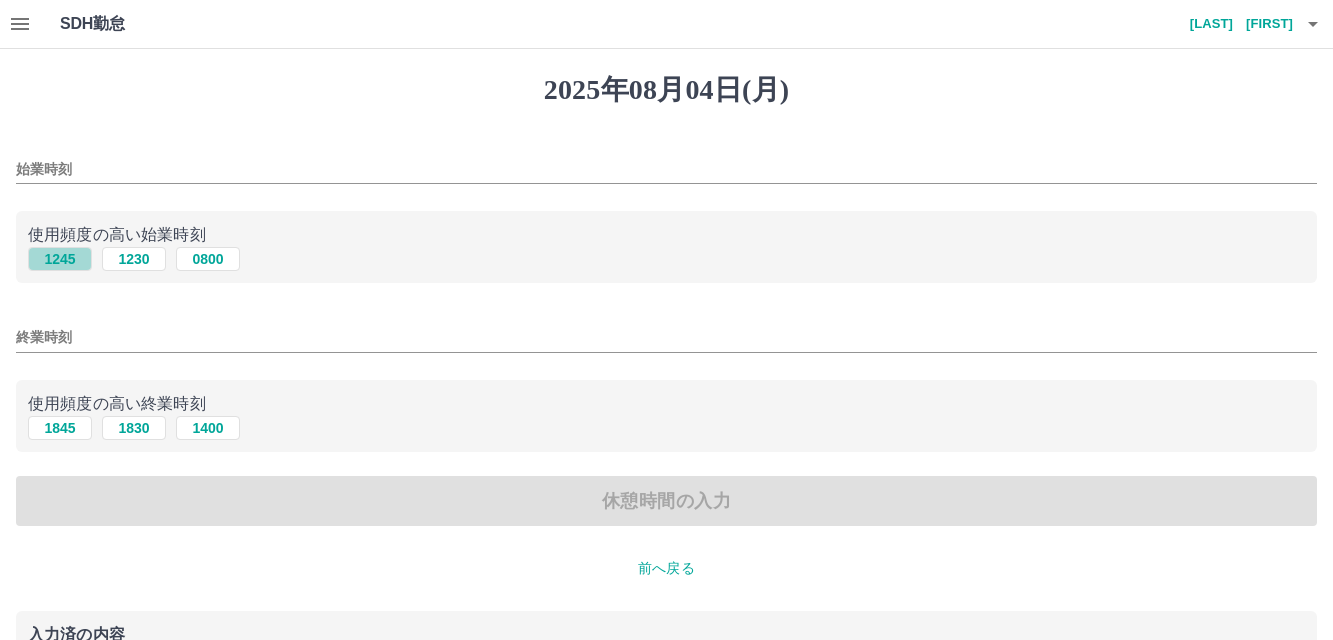 click on "1245" at bounding box center (60, 259) 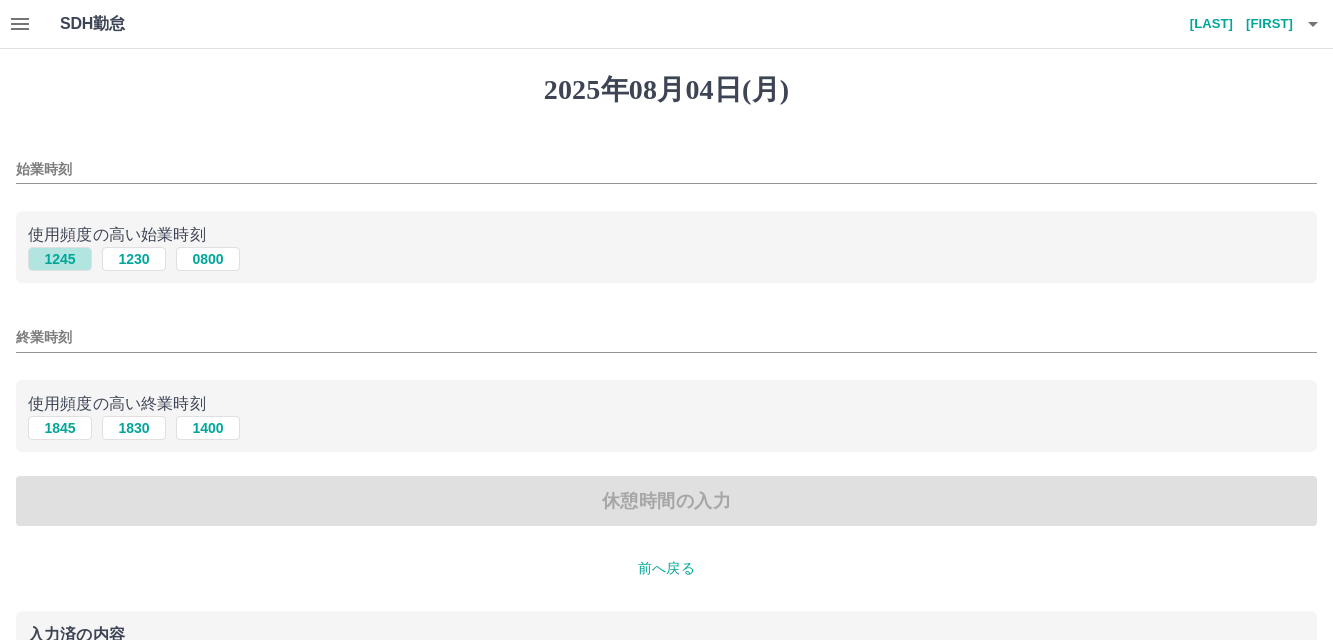 type on "****" 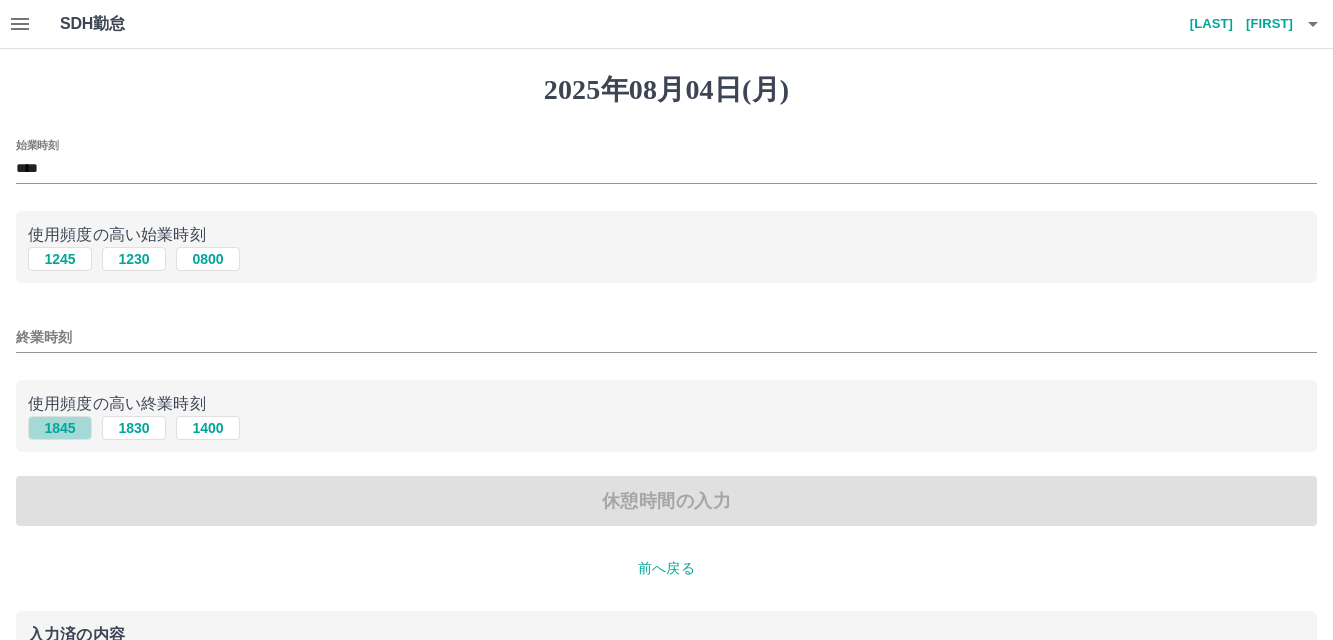 drag, startPoint x: 60, startPoint y: 425, endPoint x: 80, endPoint y: 425, distance: 20 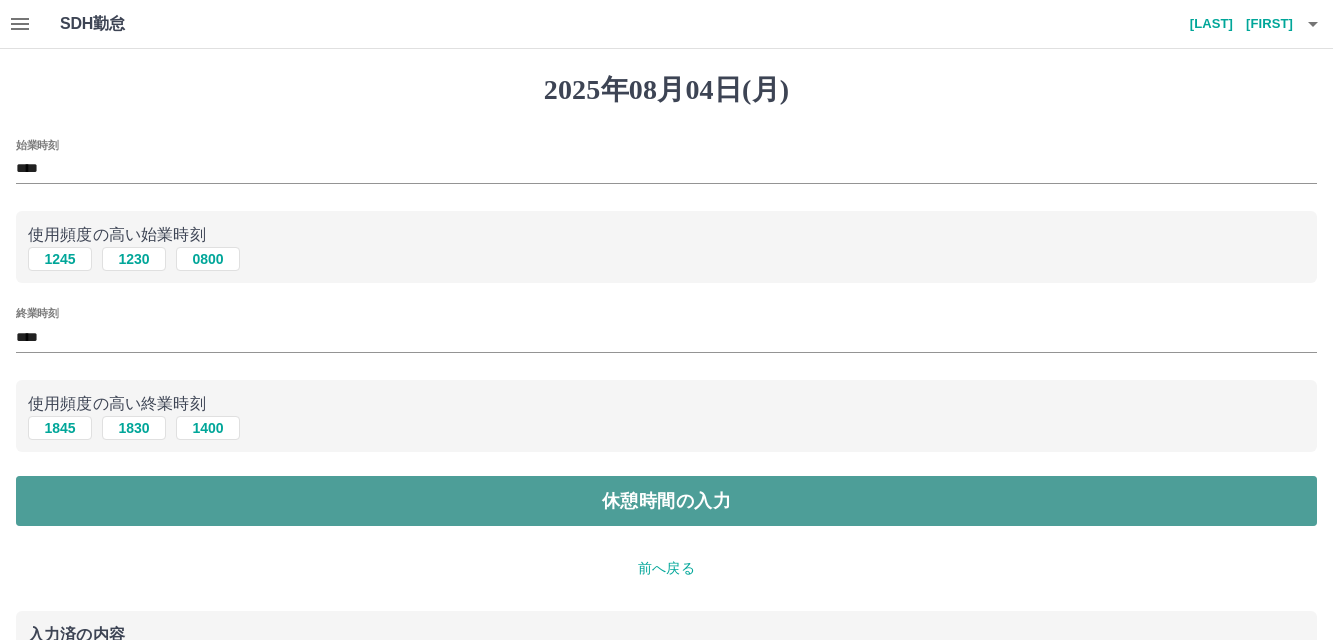 click on "休憩時間の入力" at bounding box center [666, 501] 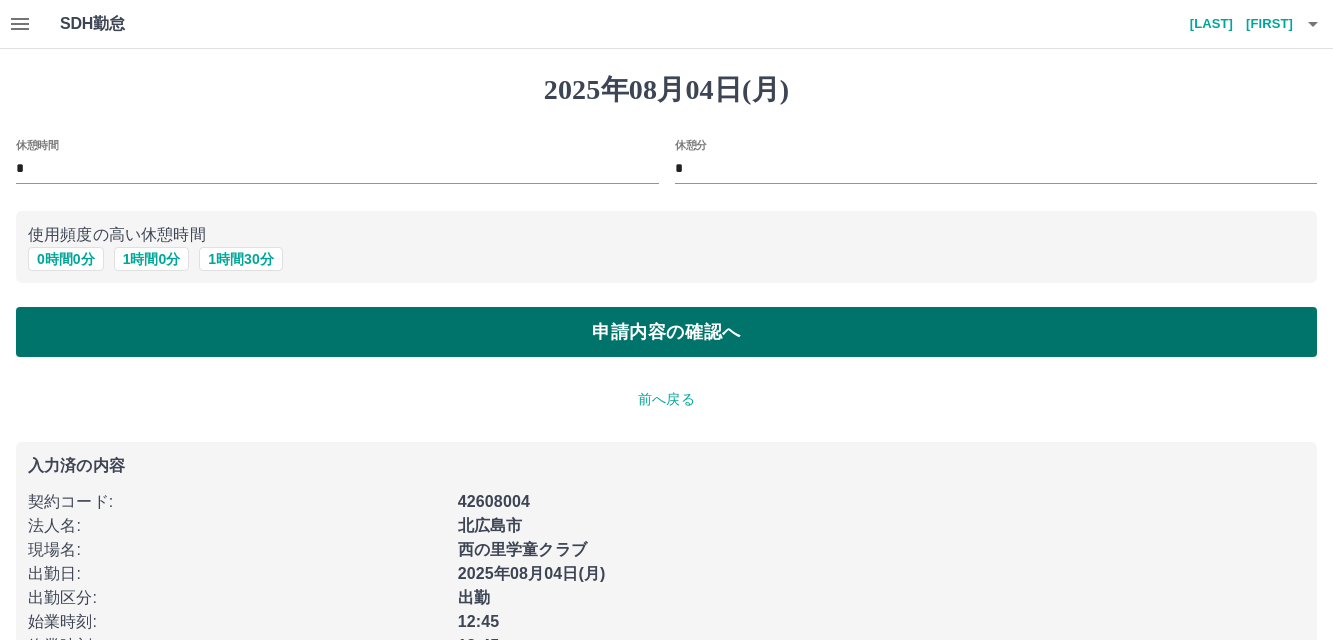 click on "申請内容の確認へ" at bounding box center [666, 332] 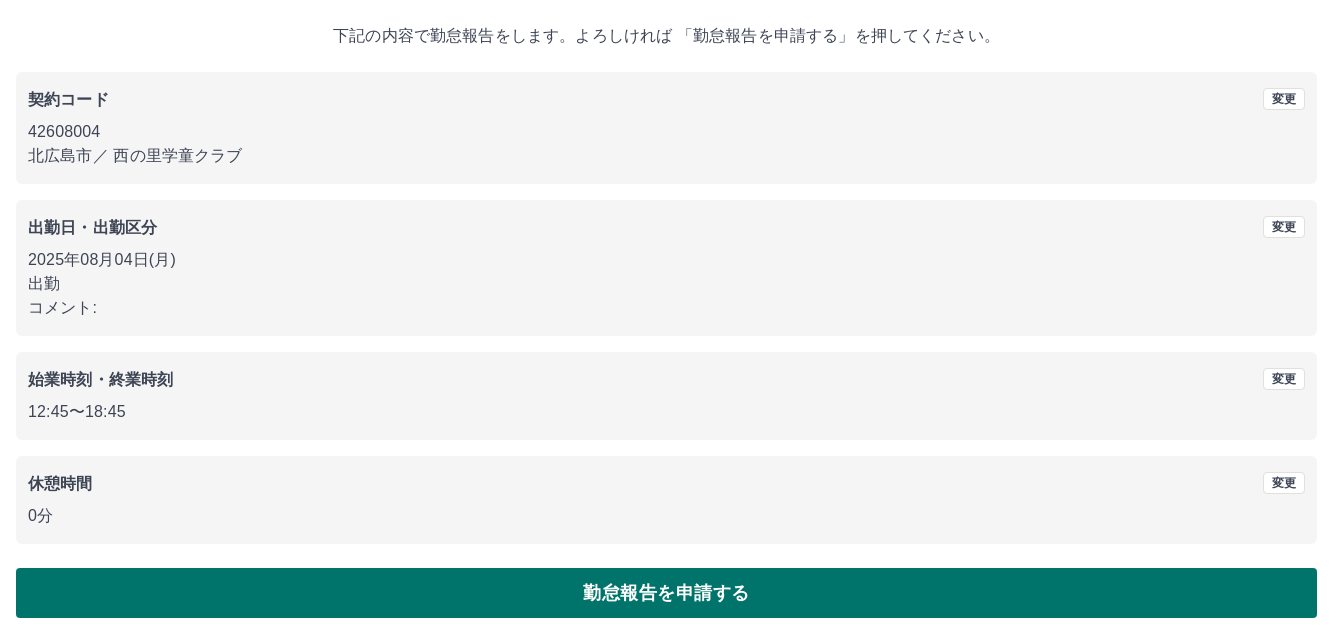 scroll, scrollTop: 109, scrollLeft: 0, axis: vertical 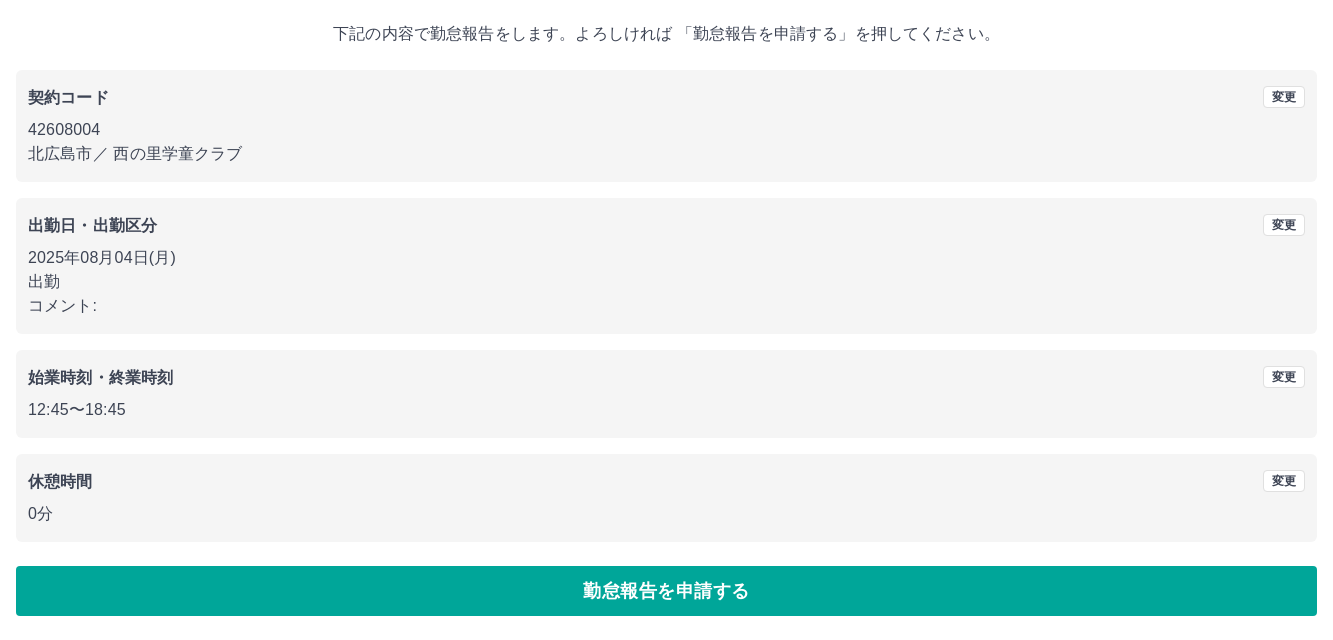 click on "2025年08月04日(月) 下記の内容で勤怠報告をします。よろしければ 「勤怠報告を申請する」を押してください。 契約コード 変更 42608004 北広島市  ／   西の里学童クラブ 出勤日・出勤区分 変更 2025年08月04日(月) 出勤 コメント:  始業時刻・終業時刻 変更 12:45 〜 18:45 休憩時間 変更 0分 勤怠報告を申請する" at bounding box center (666, 290) 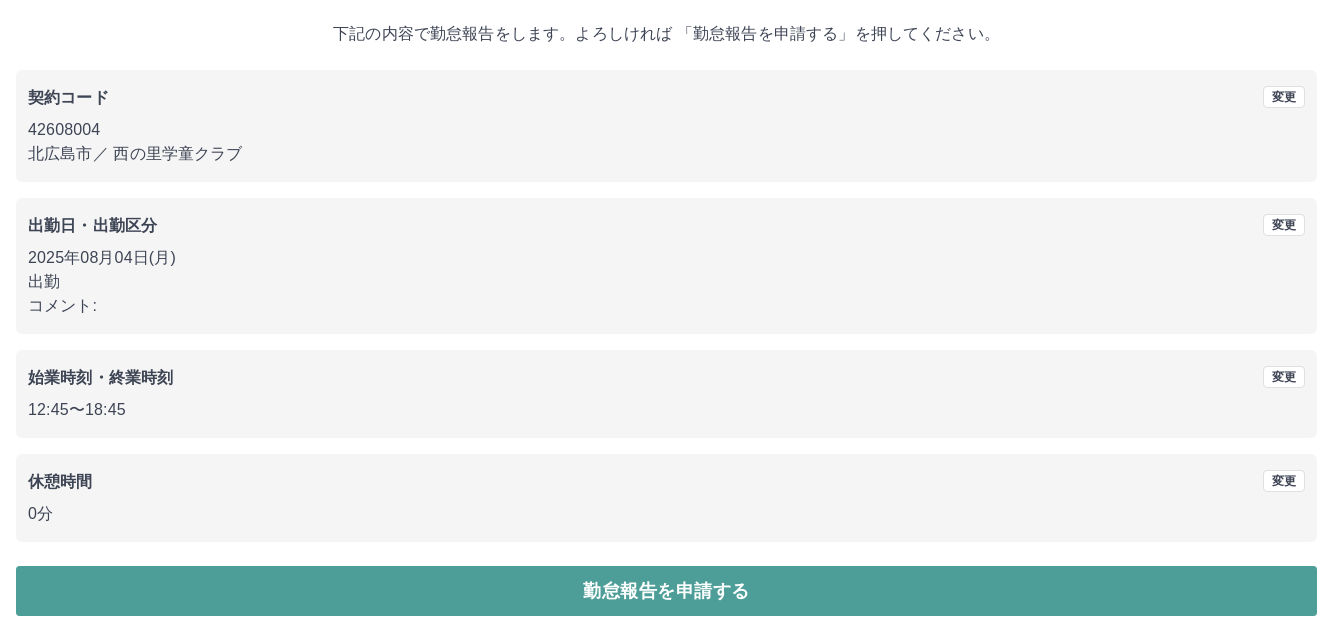 click on "勤怠報告を申請する" at bounding box center [666, 591] 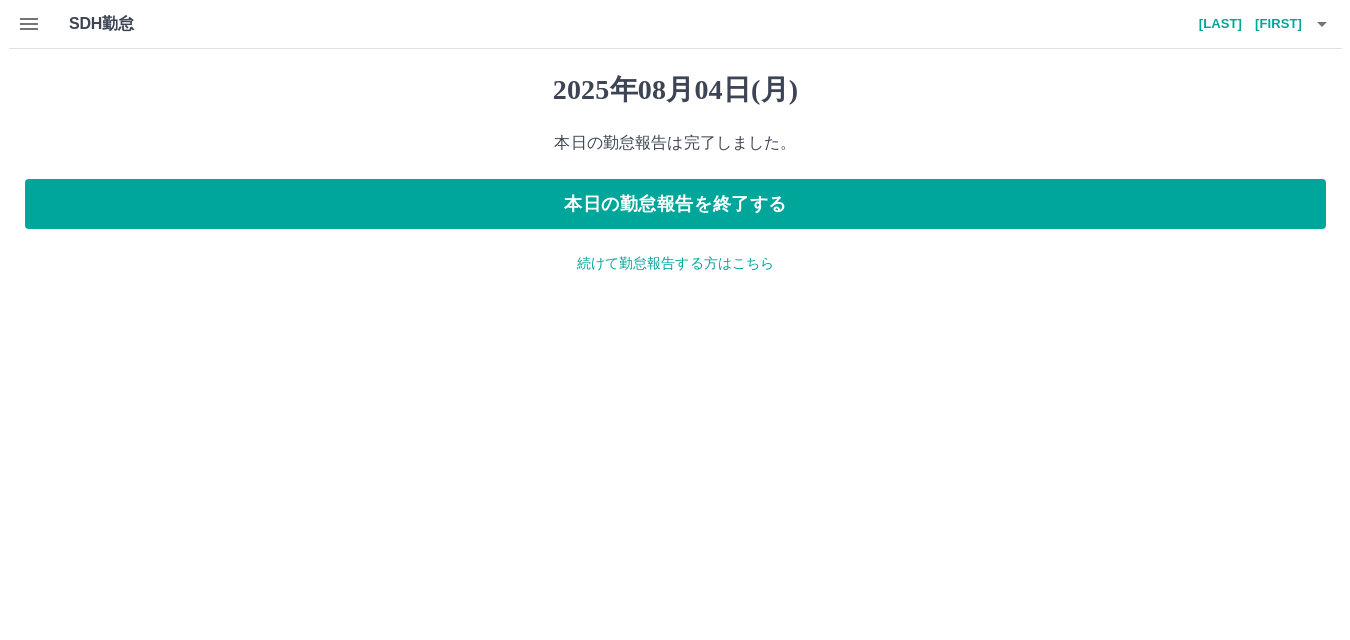 scroll, scrollTop: 0, scrollLeft: 0, axis: both 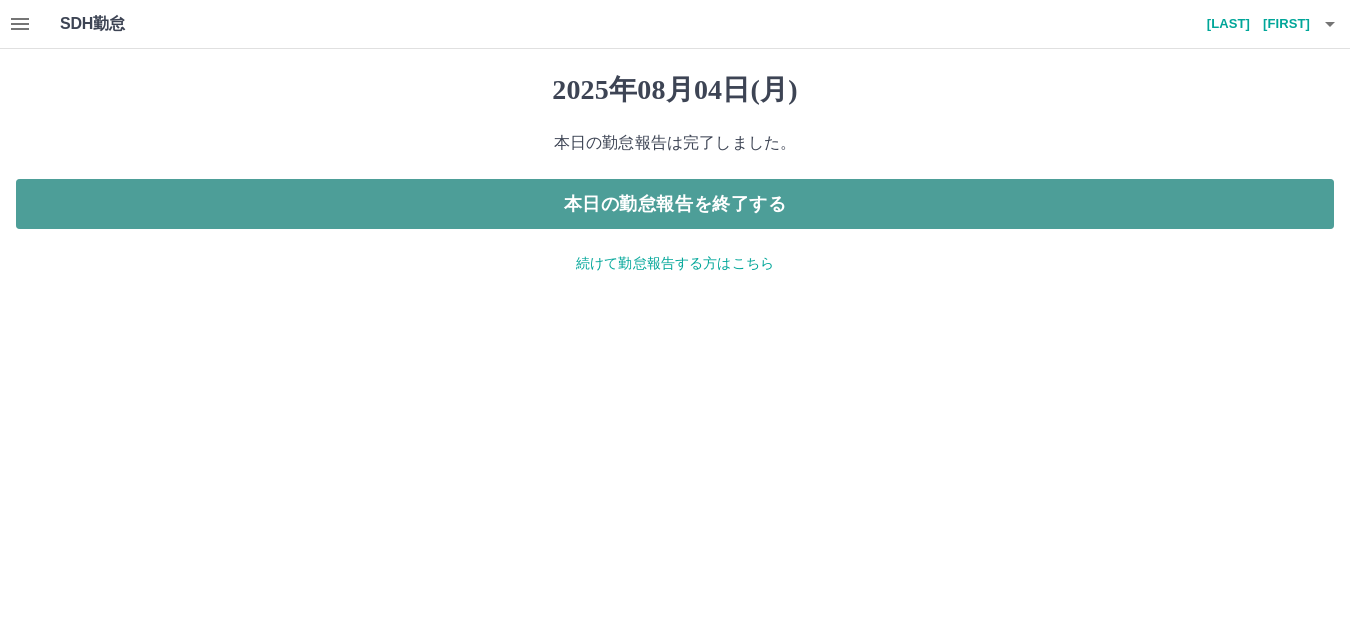click on "本日の勤怠報告を終了する" at bounding box center (675, 204) 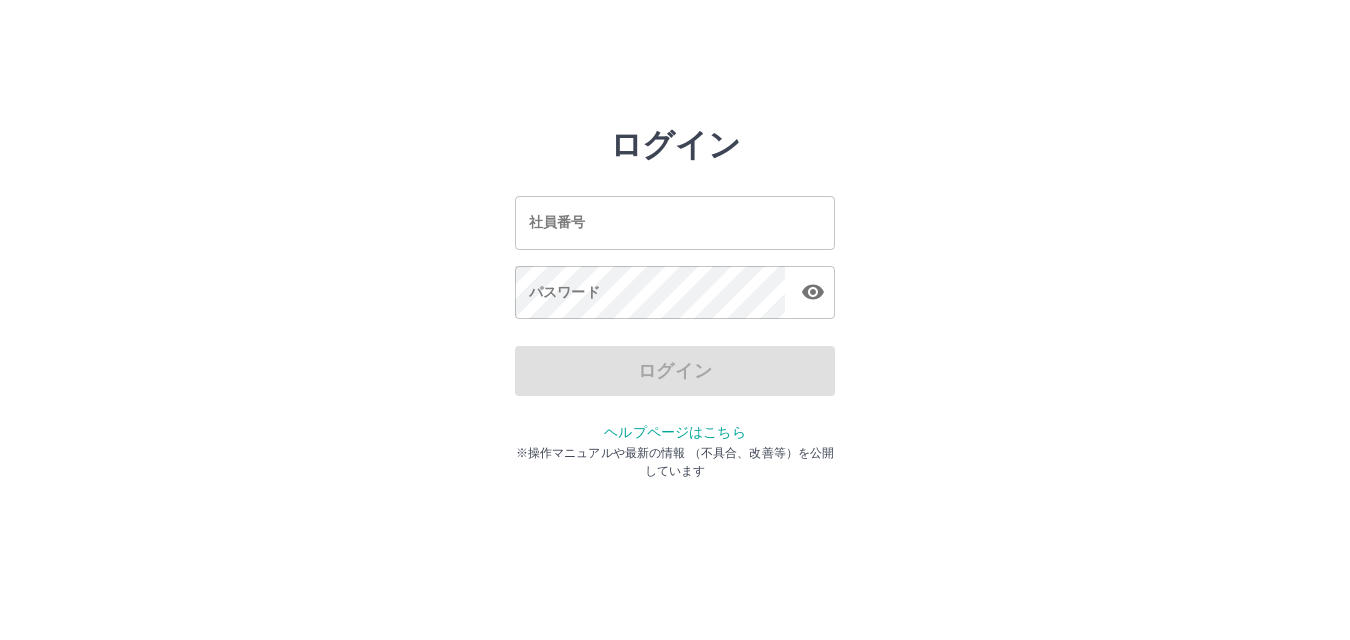 scroll, scrollTop: 0, scrollLeft: 0, axis: both 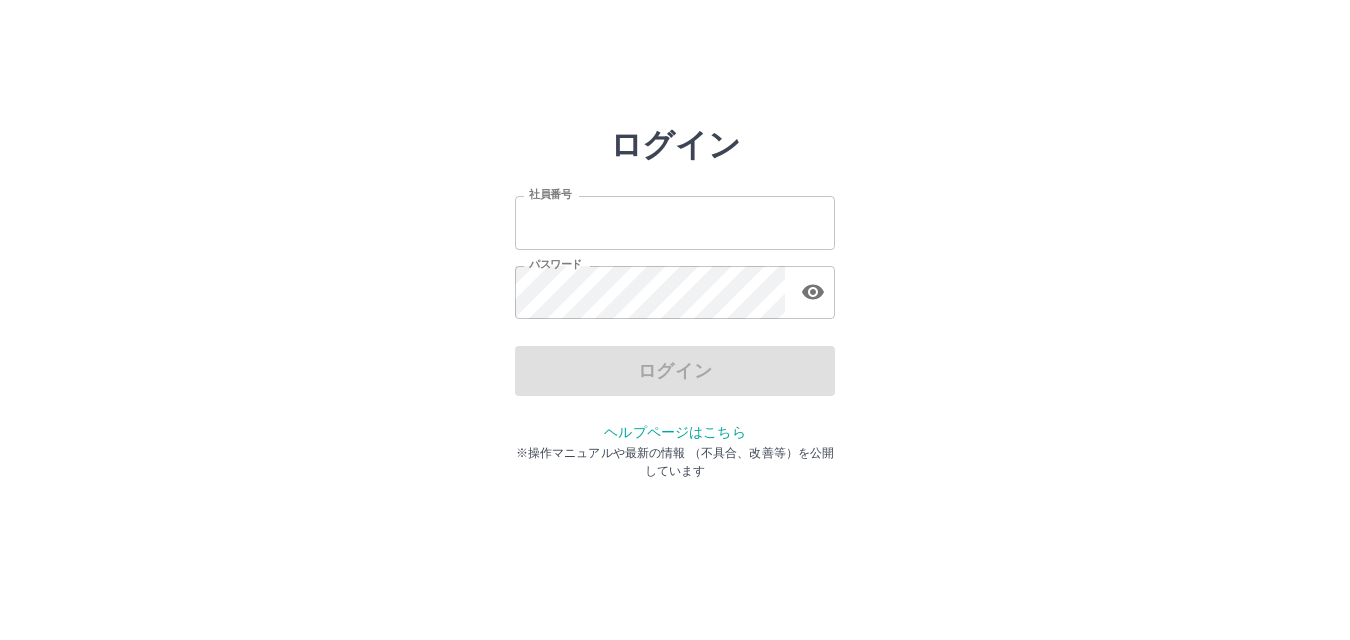 type on "*******" 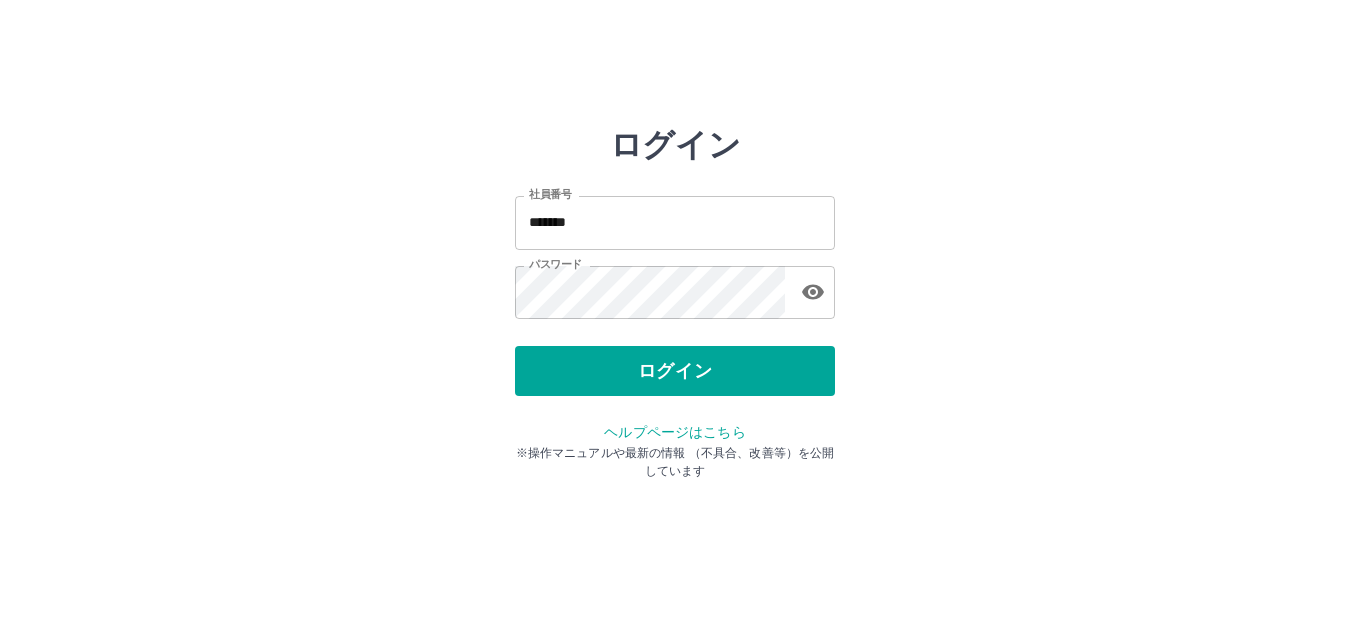click on "ログイン" at bounding box center (675, 371) 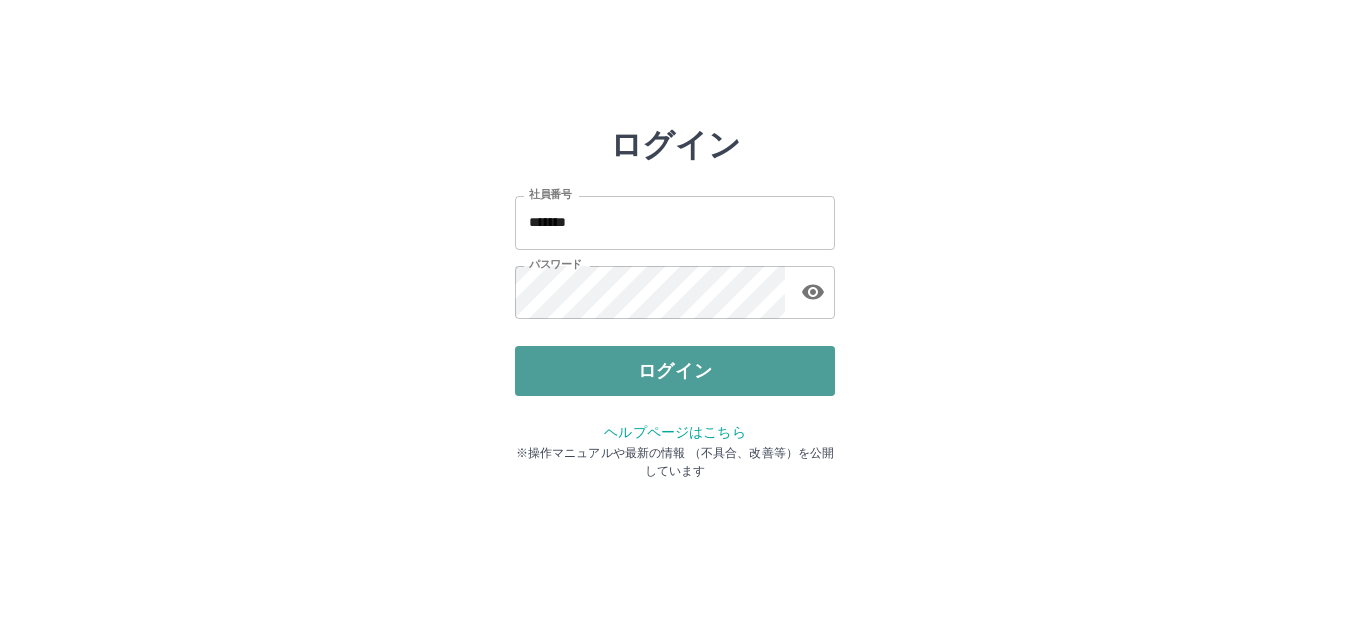 click on "ログイン" at bounding box center (675, 371) 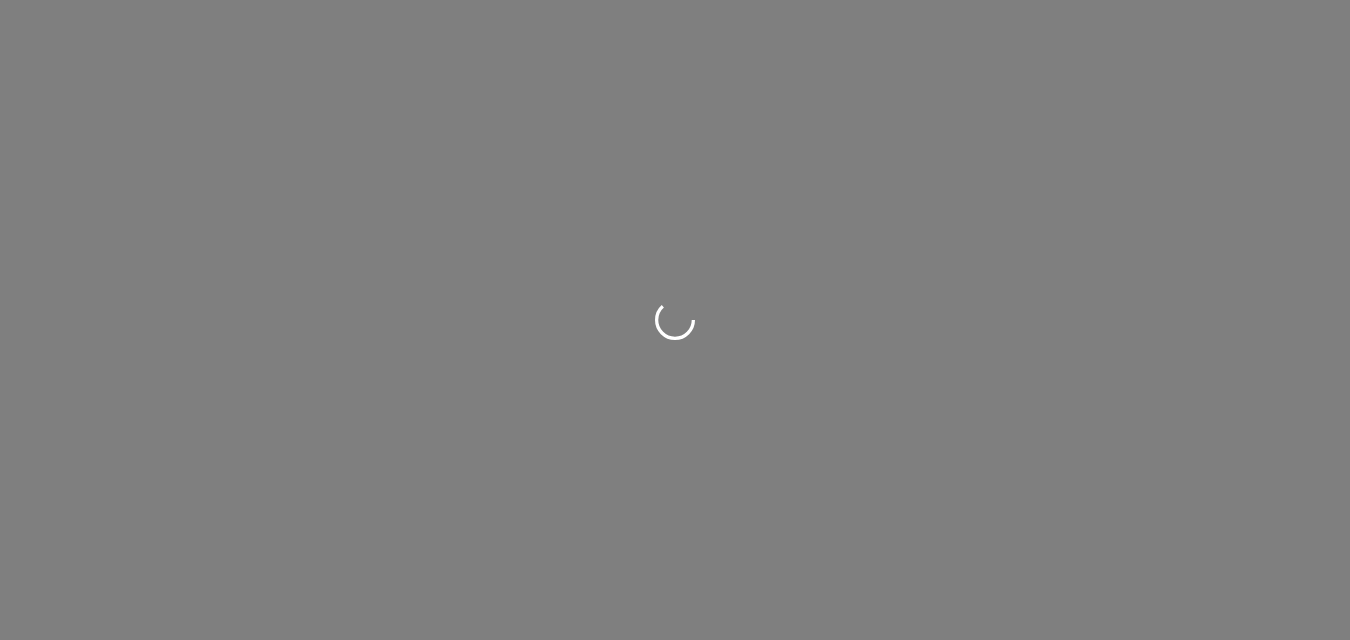 scroll, scrollTop: 0, scrollLeft: 0, axis: both 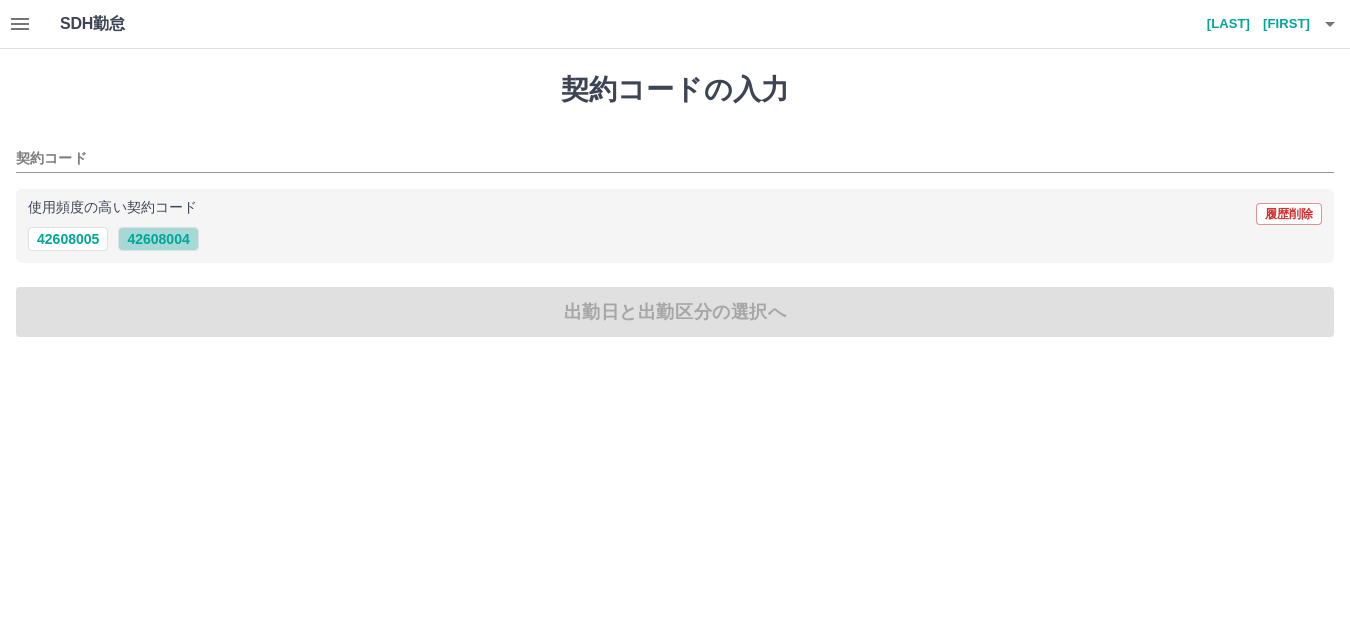 click on "42608004" at bounding box center (158, 239) 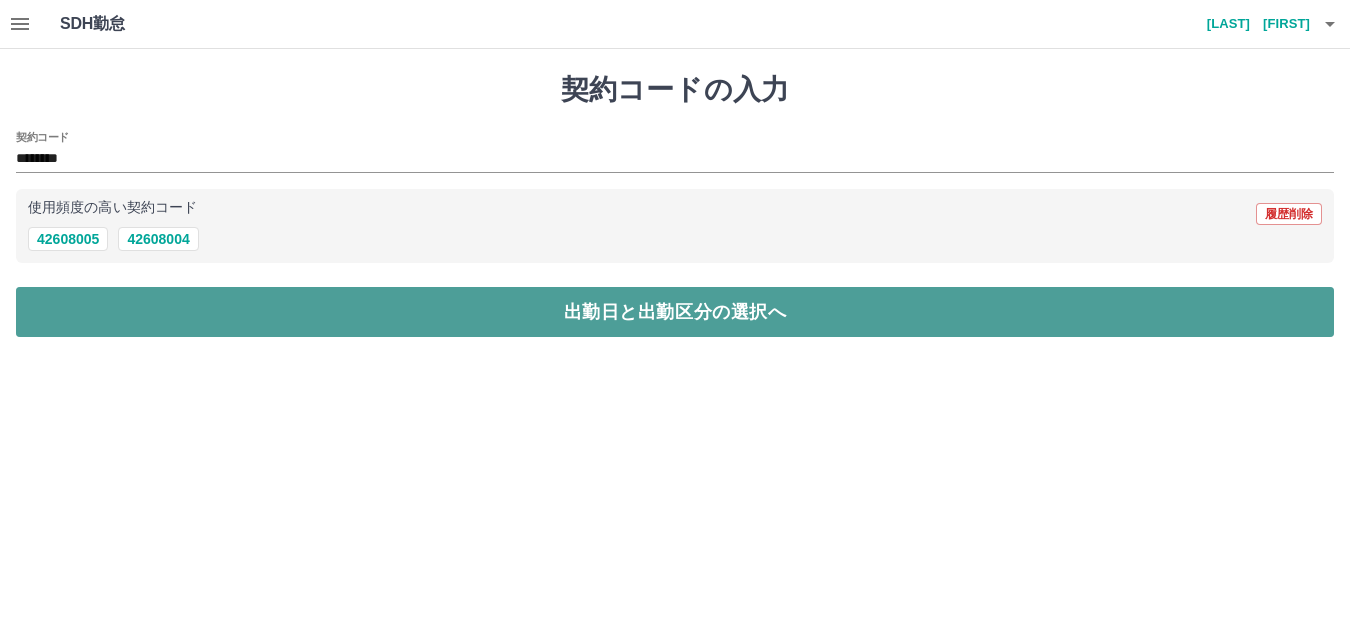 click on "出勤日と出勤区分の選択へ" at bounding box center [675, 312] 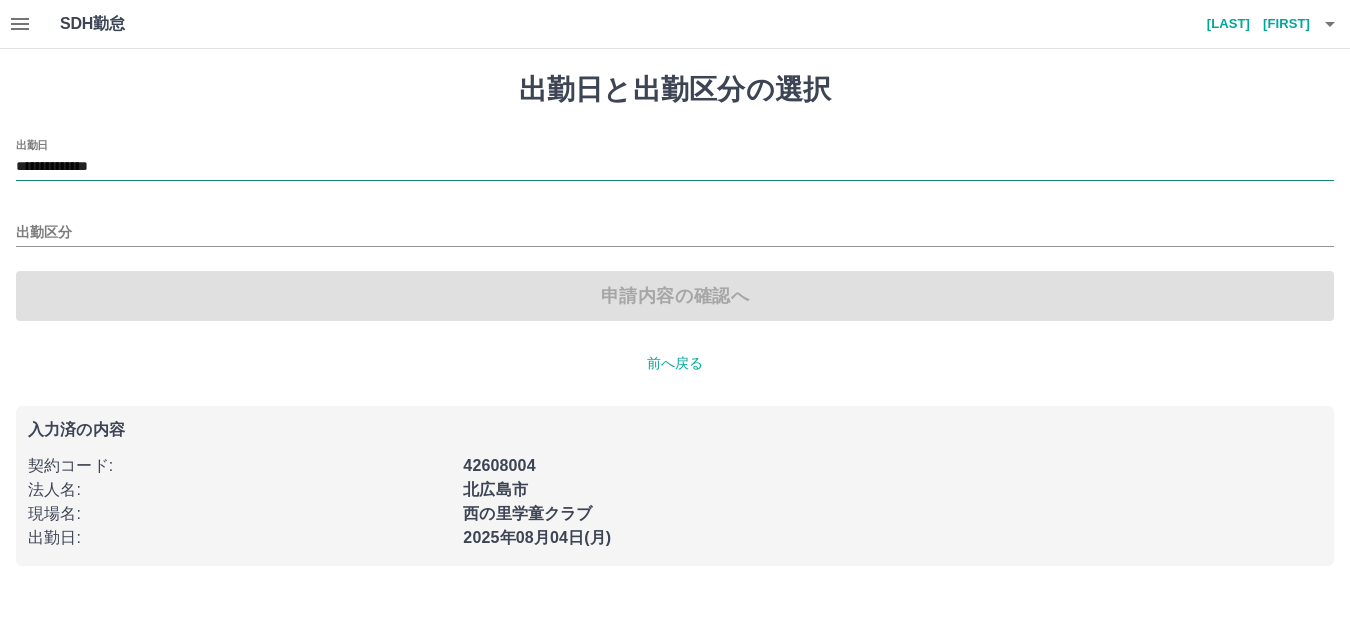 click on "**********" at bounding box center [675, 167] 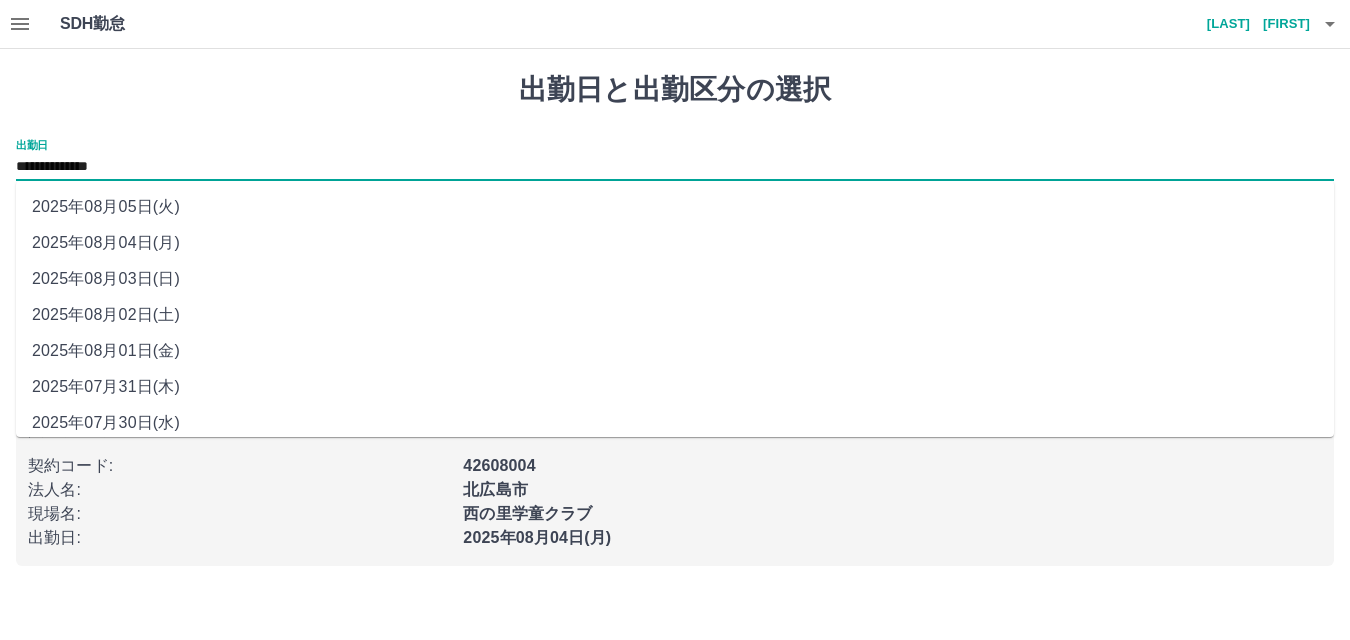 click on "2025年08月03日(日)" at bounding box center [675, 279] 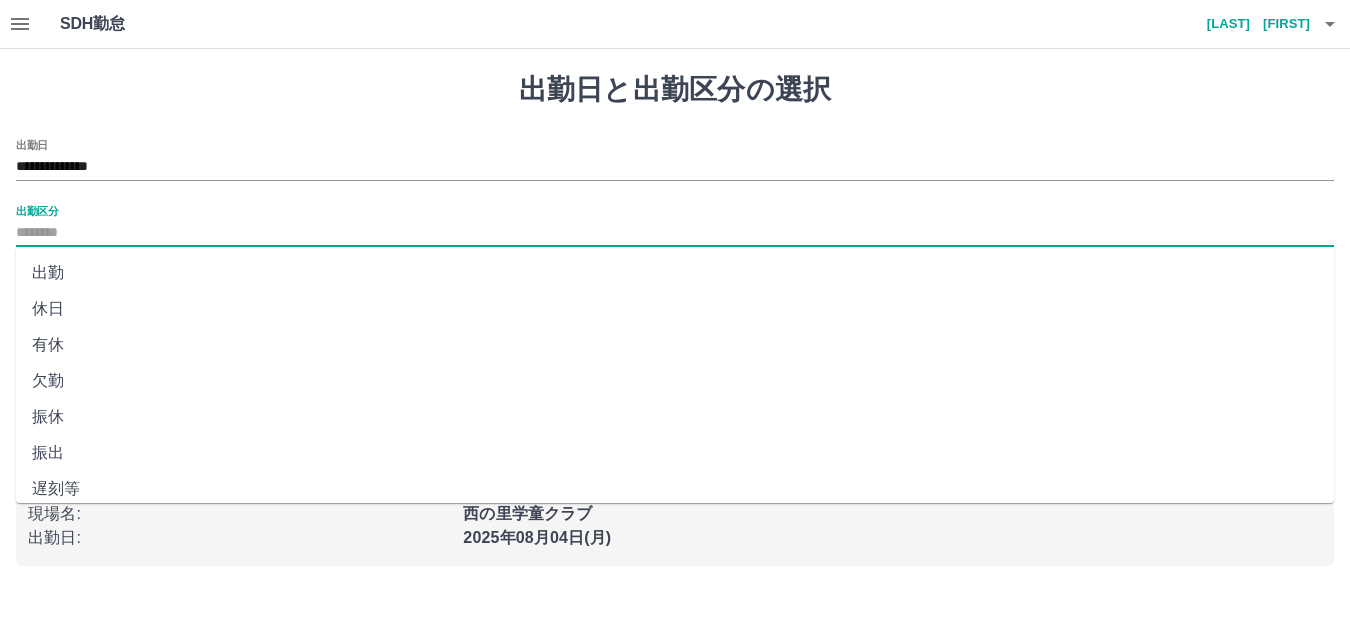 click on "出勤区分" at bounding box center (675, 233) 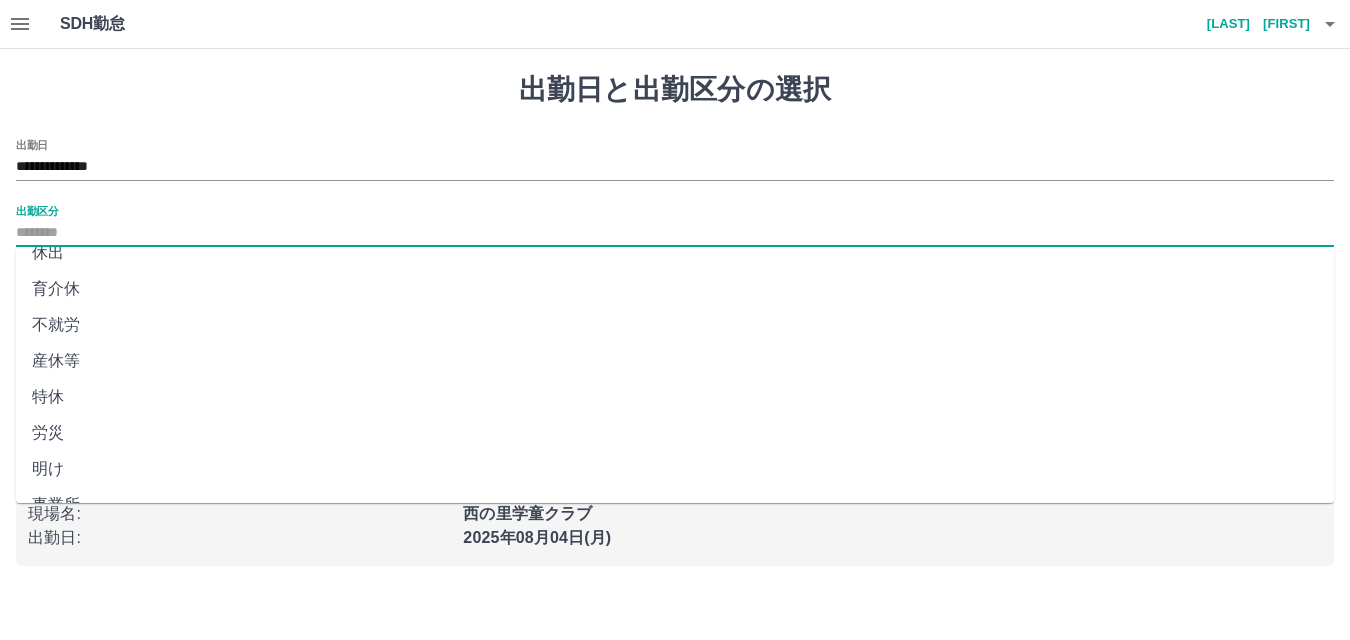 scroll, scrollTop: 408, scrollLeft: 0, axis: vertical 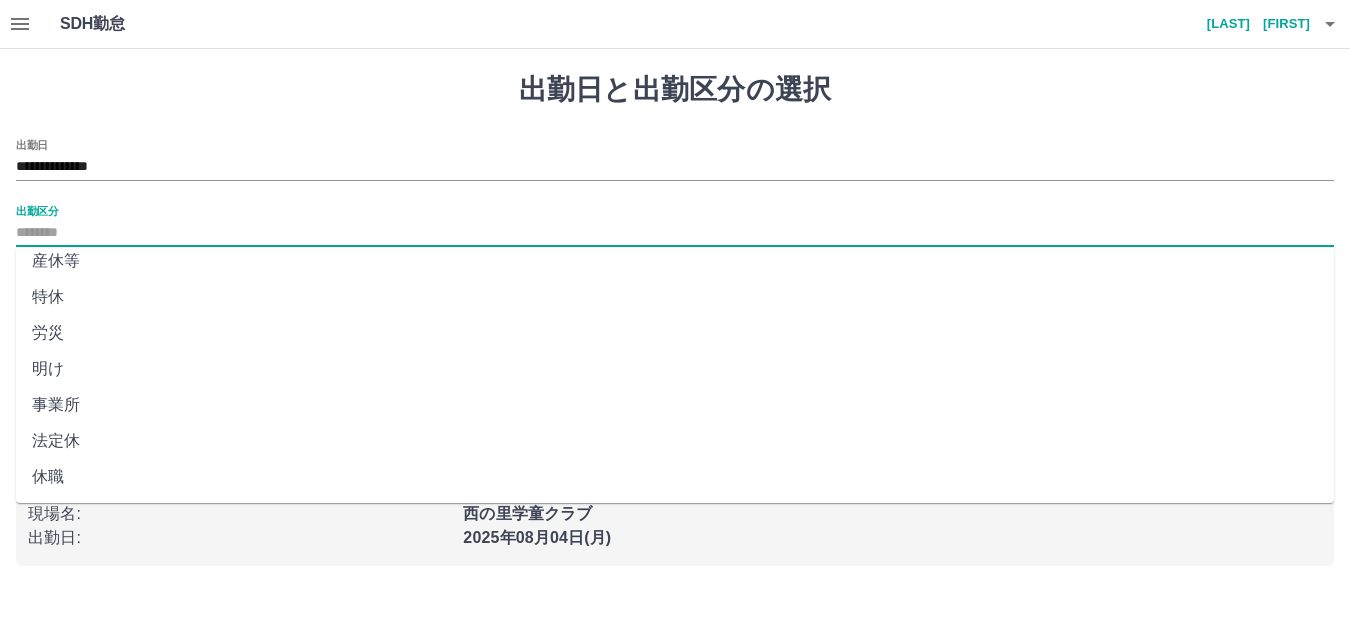 click on "法定休" at bounding box center (675, 441) 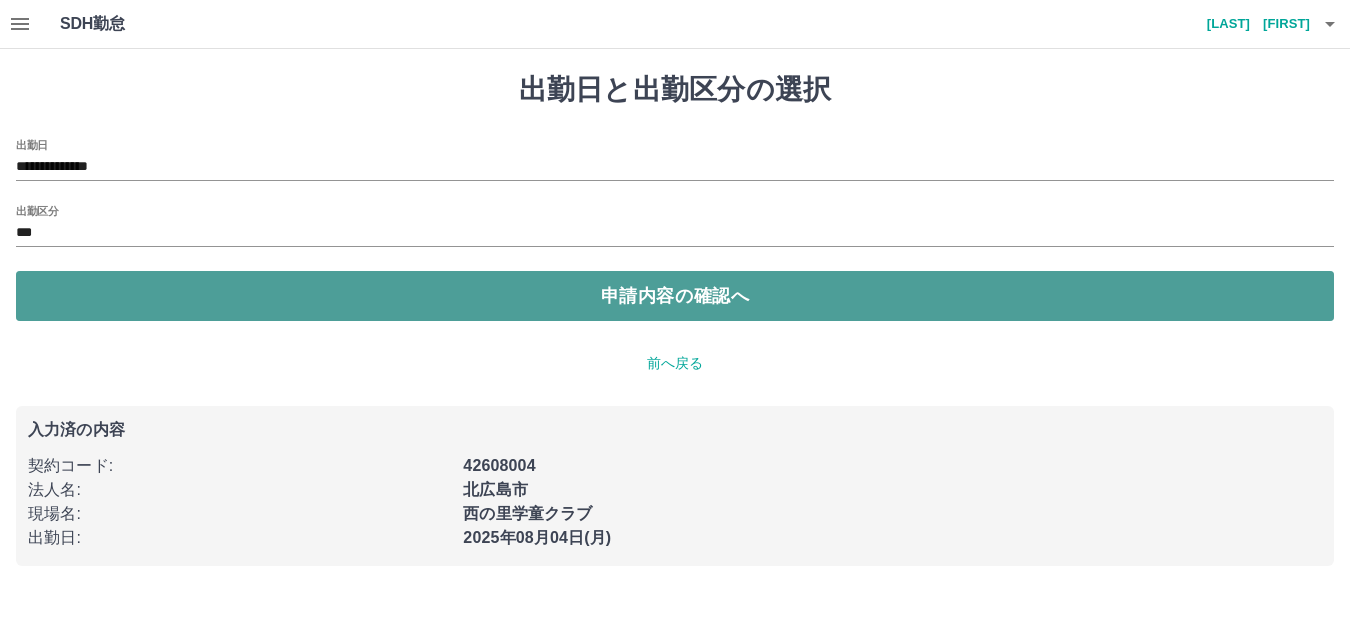 click on "申請内容の確認へ" at bounding box center [675, 296] 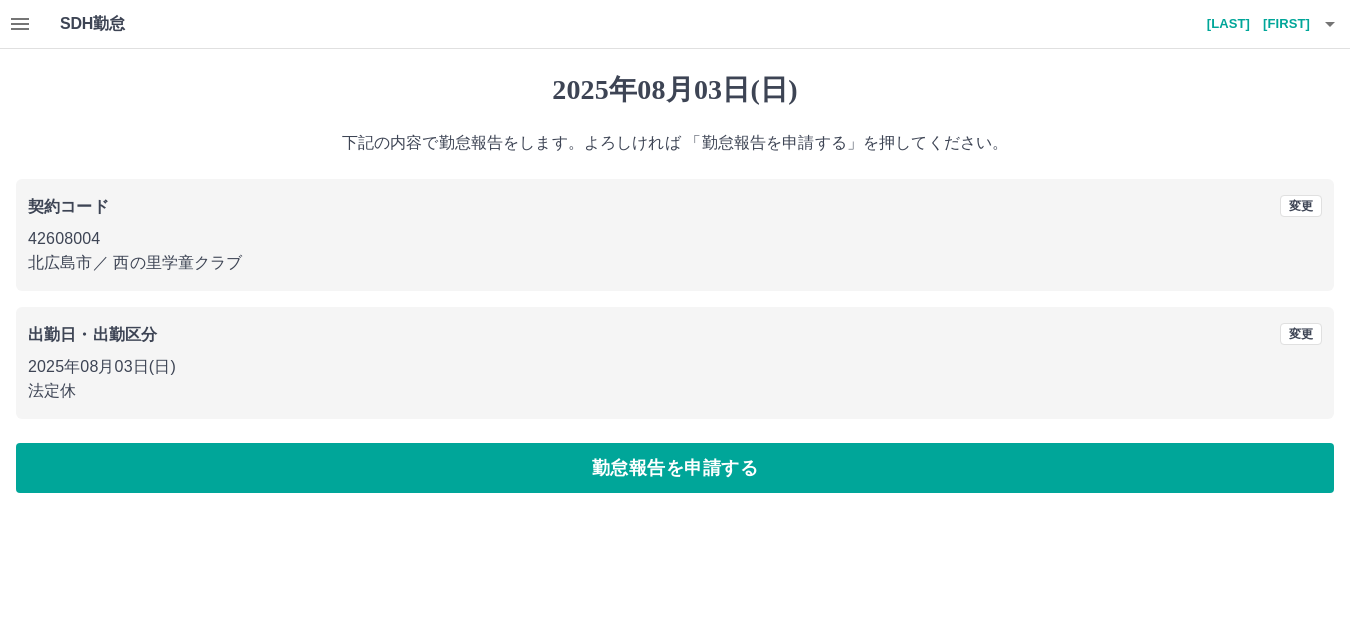 drag, startPoint x: 227, startPoint y: 477, endPoint x: 240, endPoint y: 550, distance: 74.1485 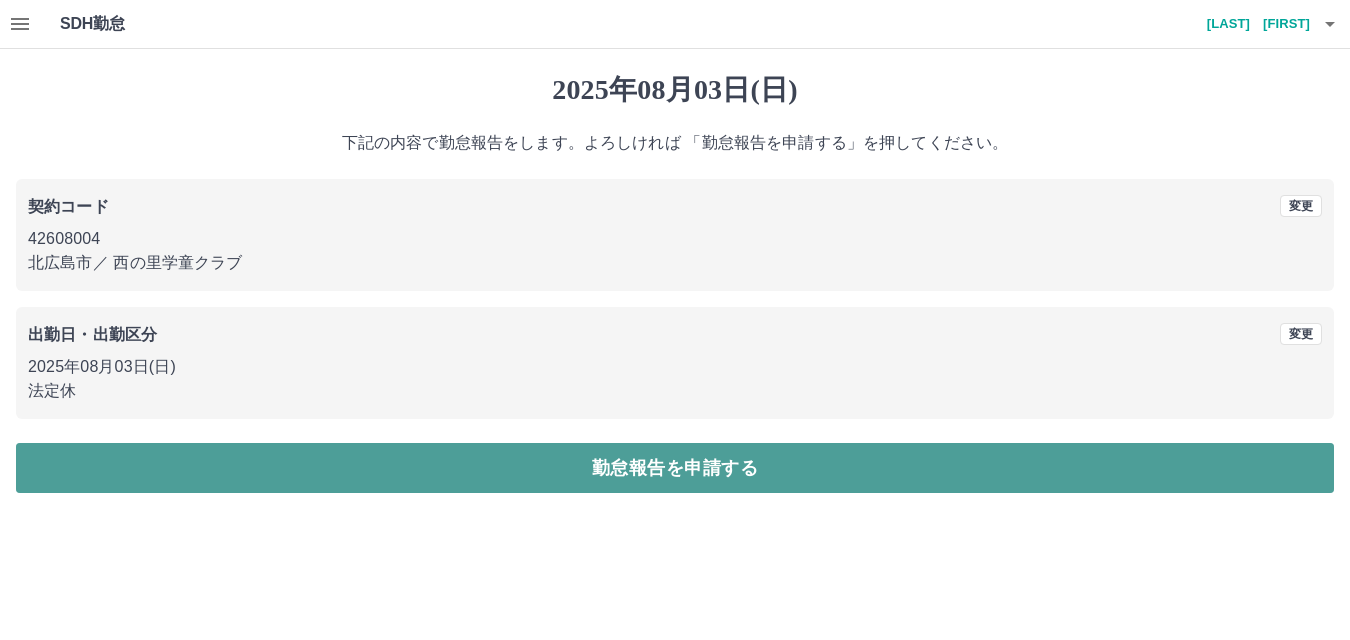 click on "勤怠報告を申請する" at bounding box center (675, 468) 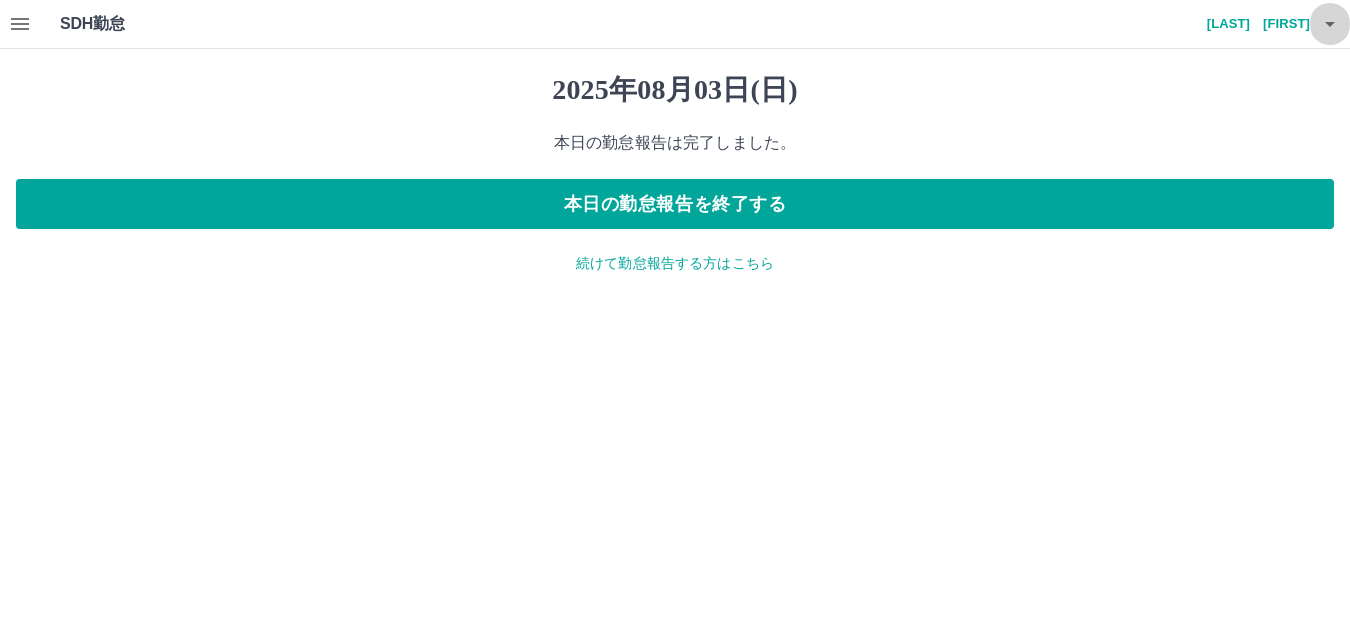 click 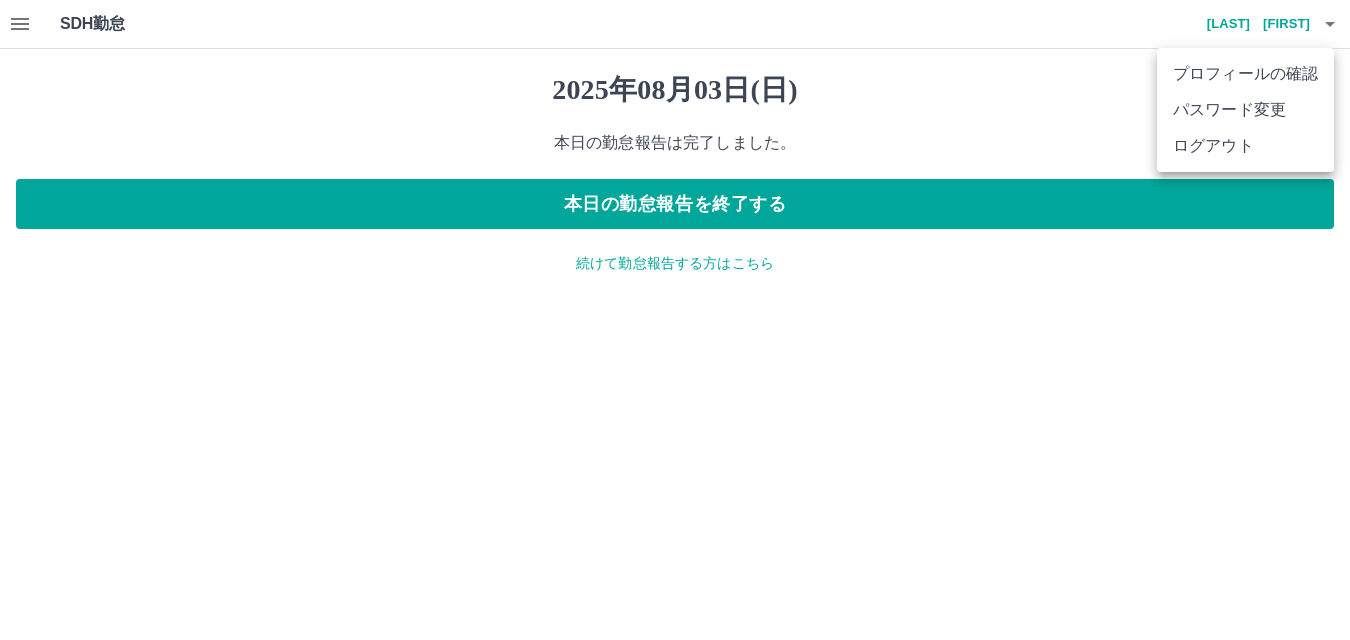 click on "ログアウト" at bounding box center (1245, 146) 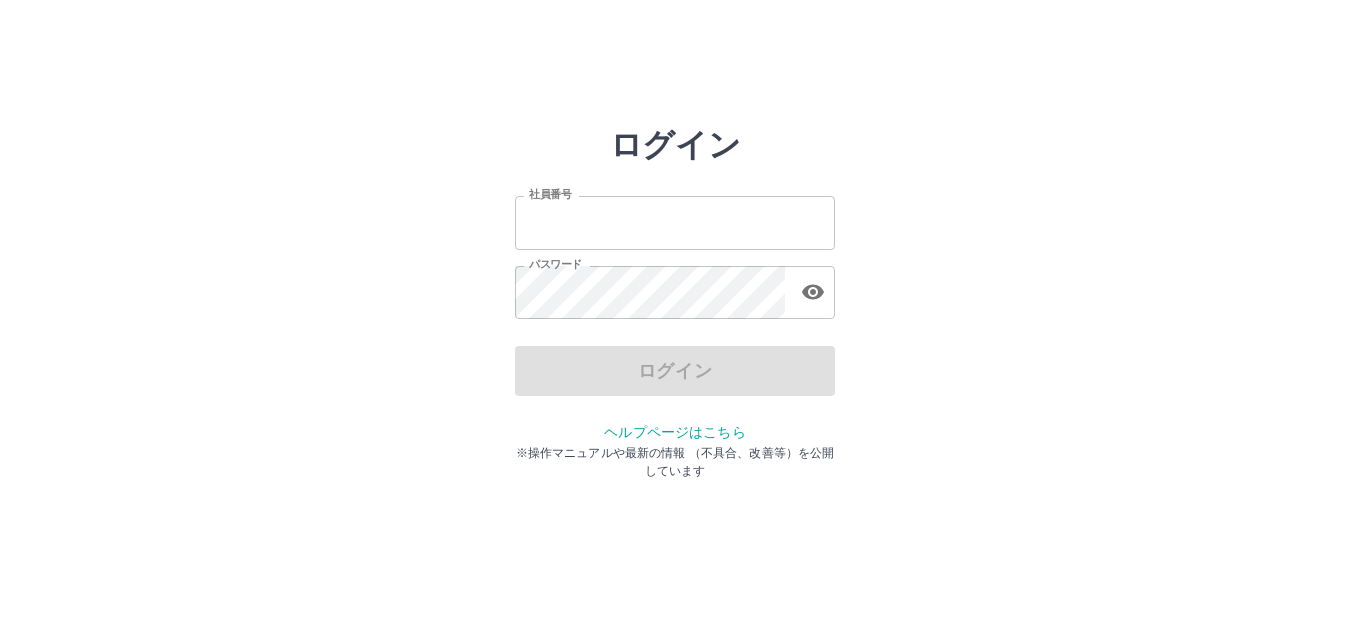 scroll, scrollTop: 0, scrollLeft: 0, axis: both 